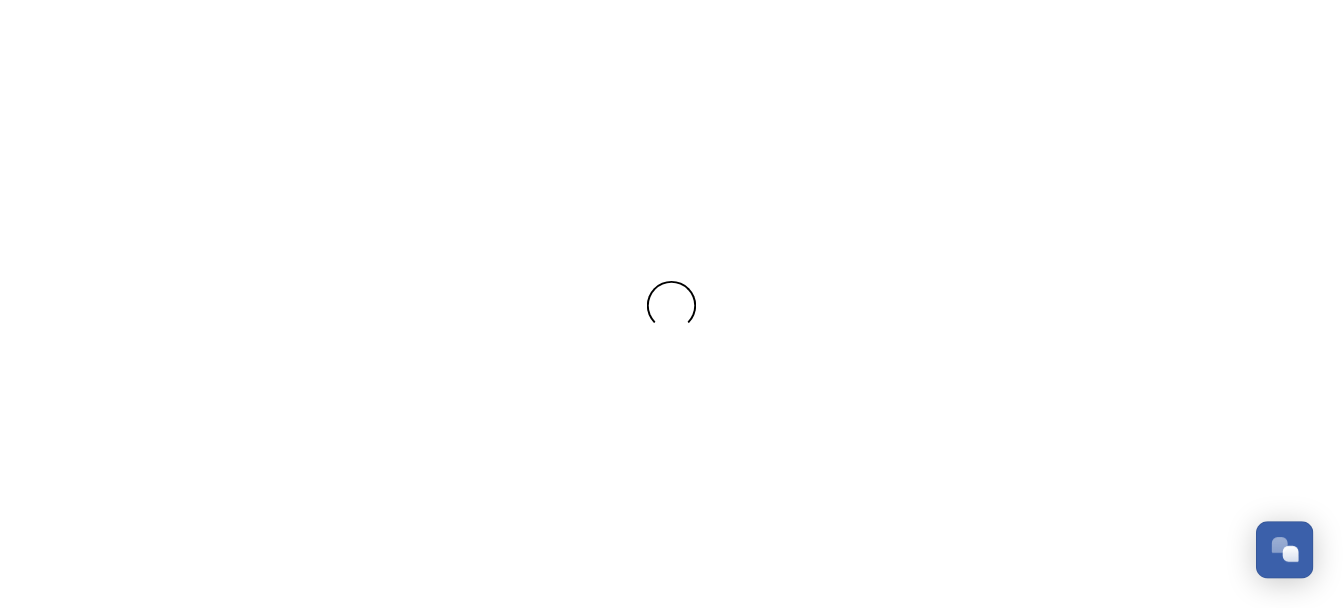 scroll, scrollTop: 0, scrollLeft: 0, axis: both 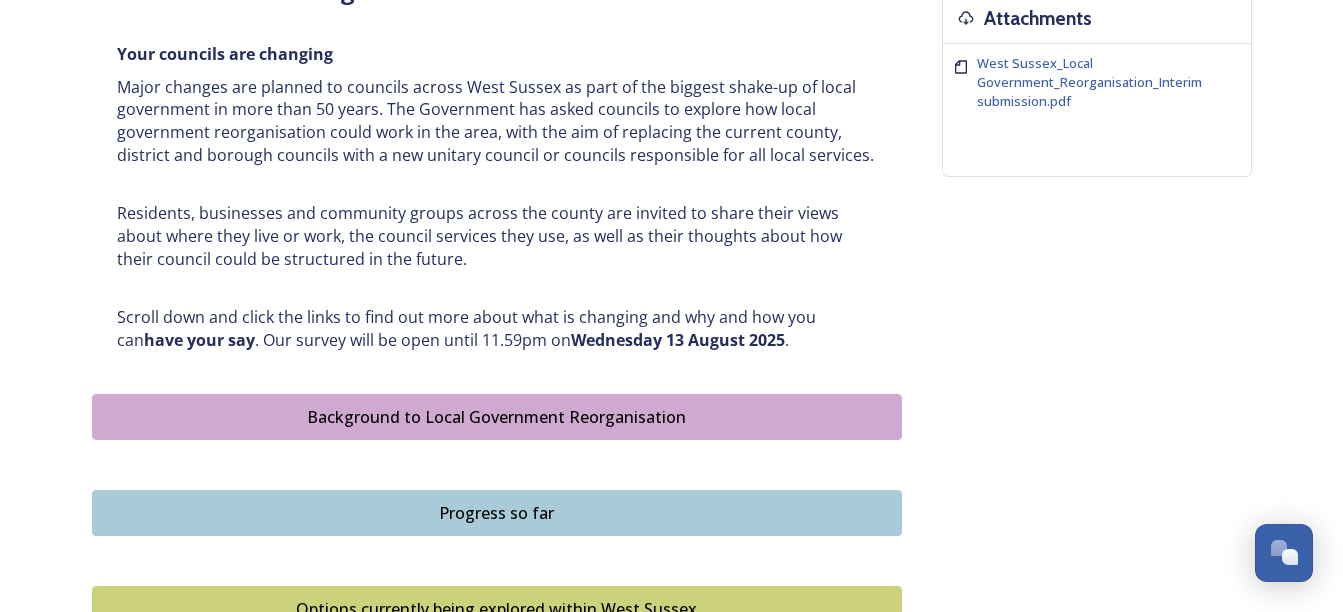 click on "Background to Local Government Reorganisation" at bounding box center [497, 417] 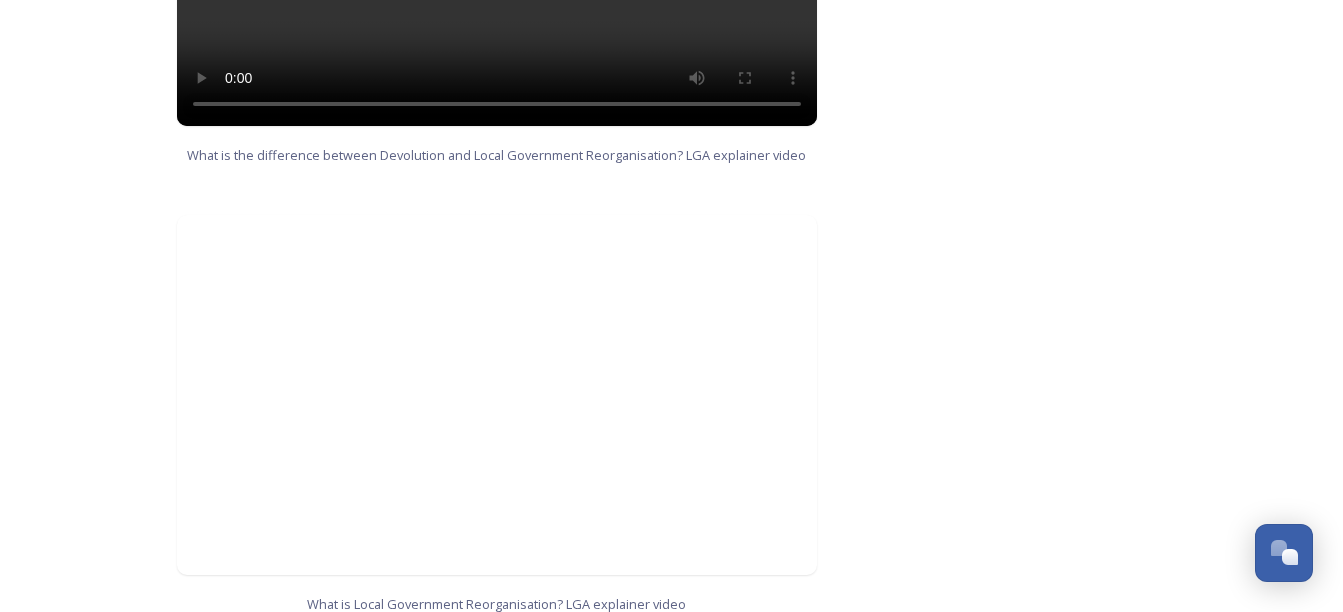 scroll, scrollTop: 1523, scrollLeft: 0, axis: vertical 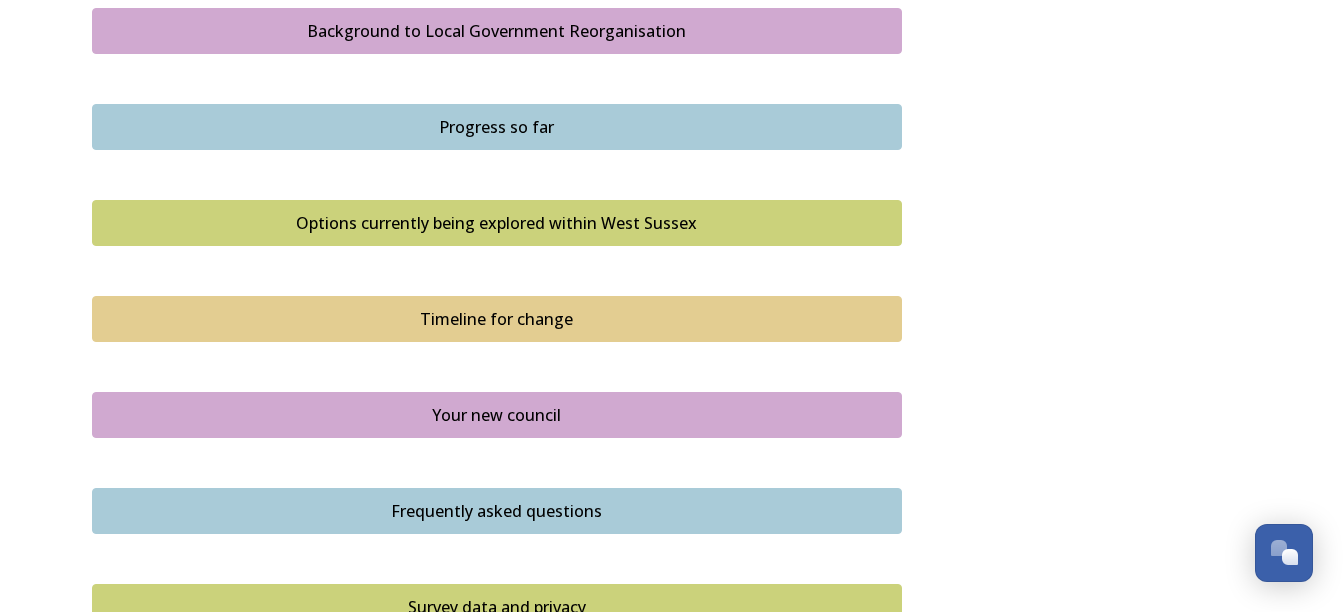 click on "Progress so far" at bounding box center [497, 127] 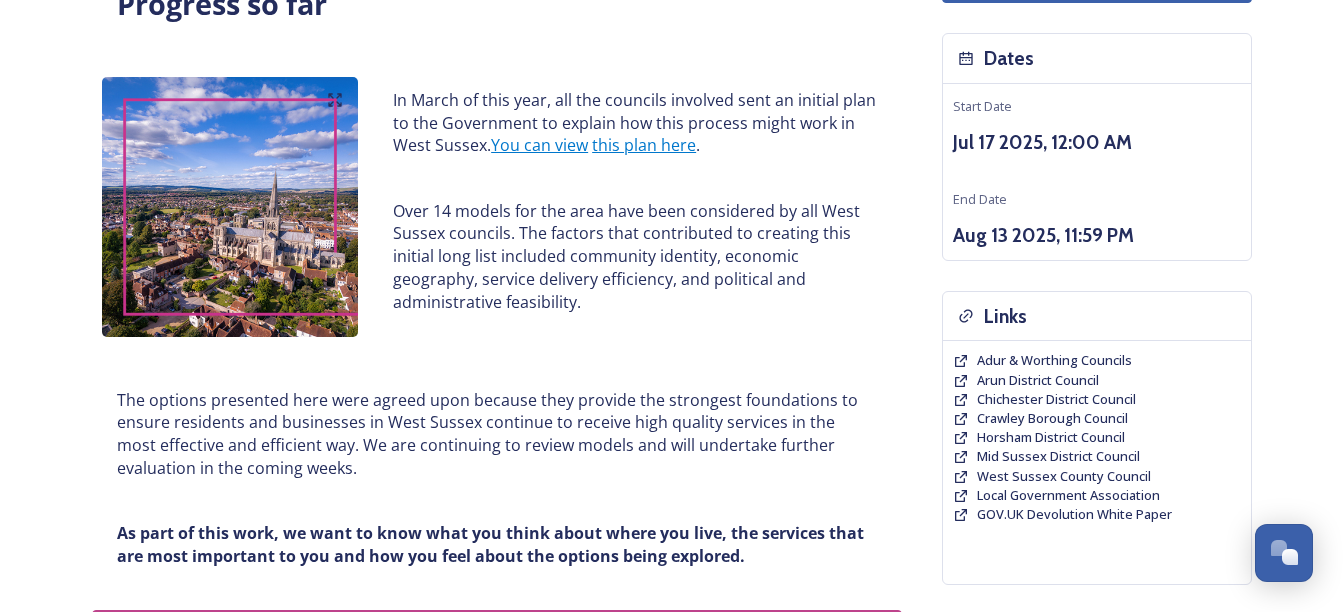 scroll, scrollTop: 200, scrollLeft: 0, axis: vertical 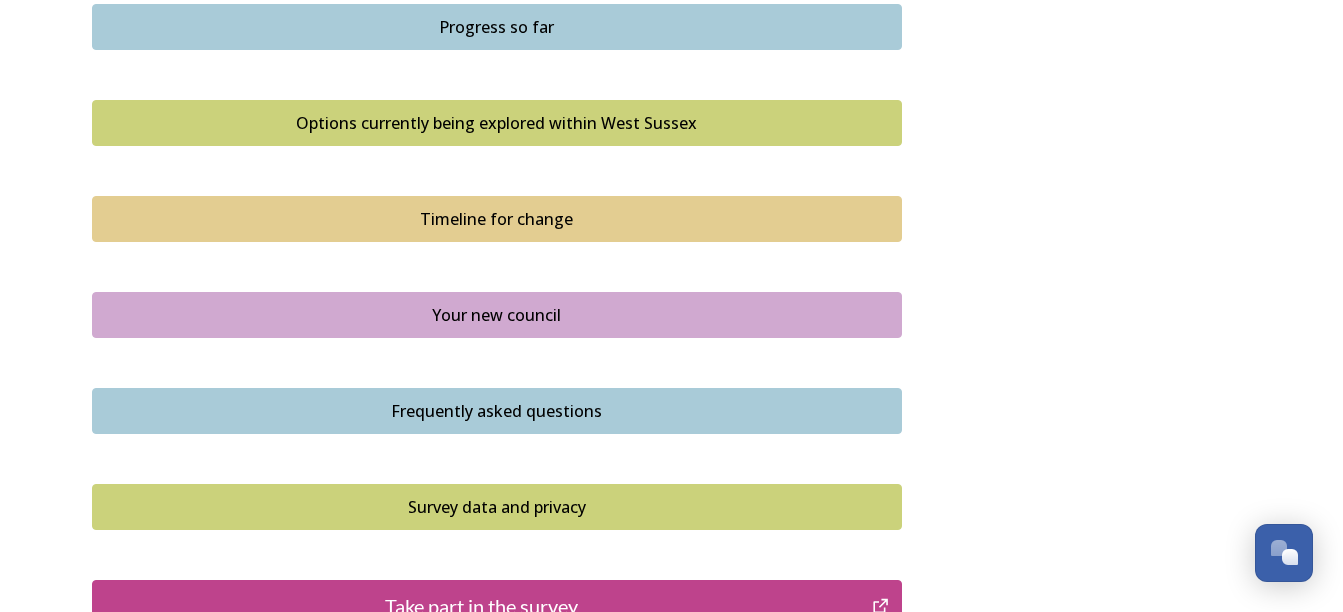 click on "Options currently being explored within West Sussex" at bounding box center (497, 123) 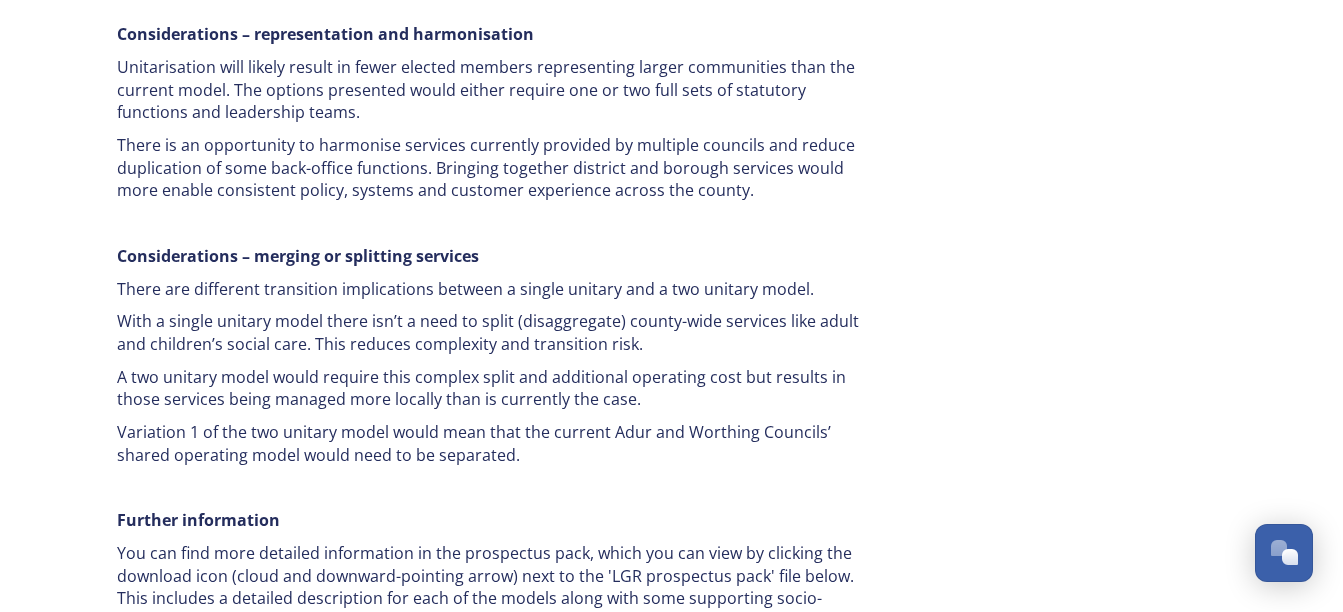 scroll, scrollTop: 3700, scrollLeft: 0, axis: vertical 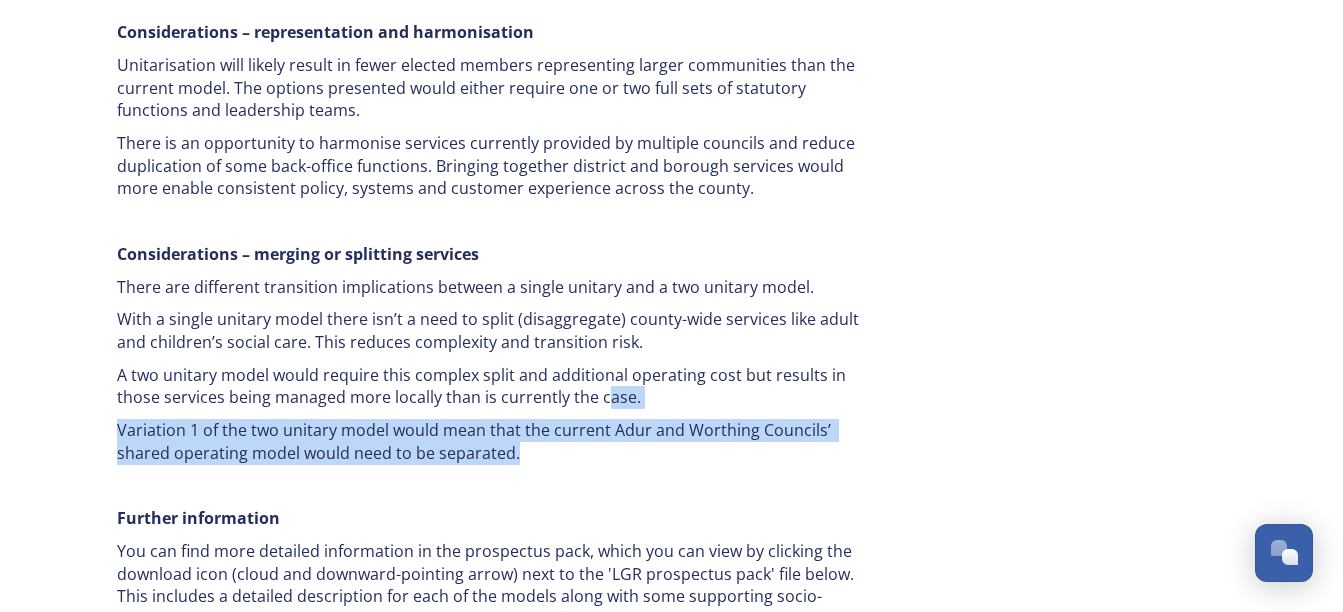 drag, startPoint x: 629, startPoint y: 427, endPoint x: 601, endPoint y: 371, distance: 62.609905 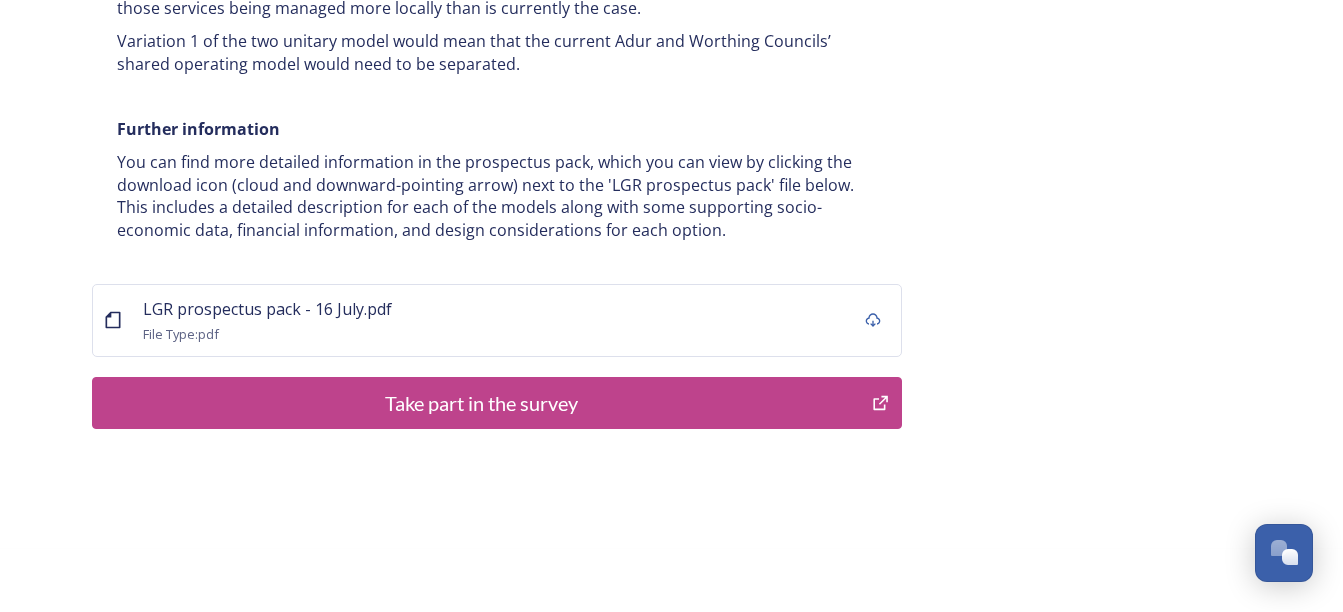 scroll, scrollTop: 4103, scrollLeft: 0, axis: vertical 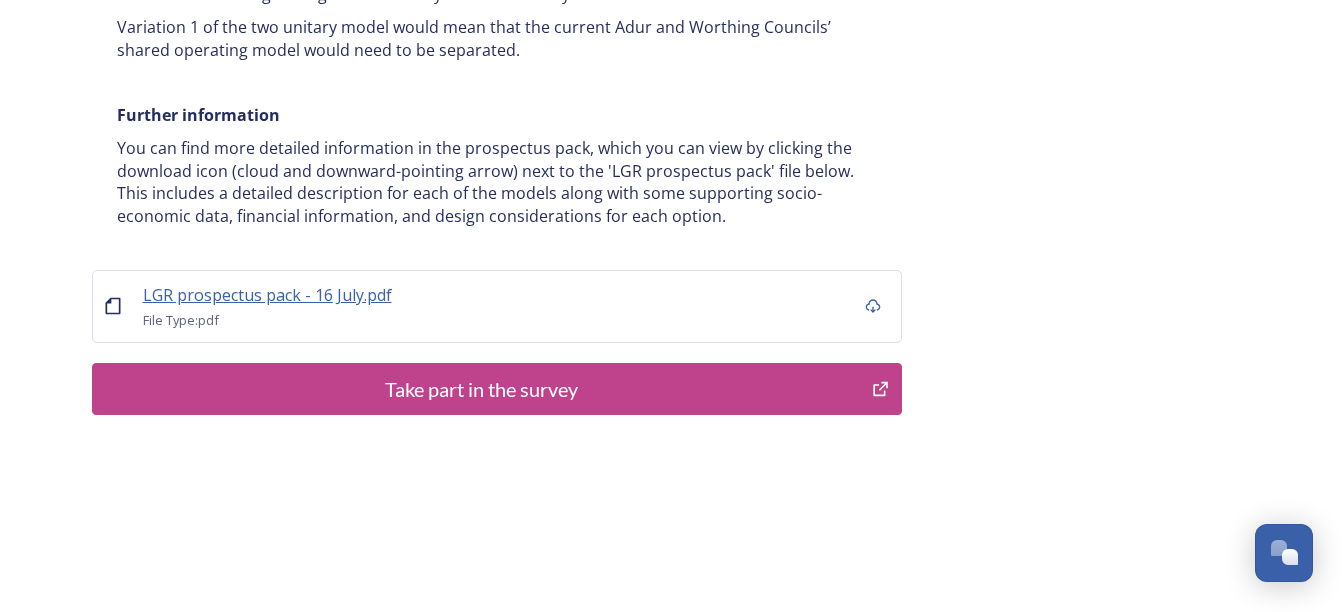 click on "LGR prospectus pack - 16 July.pdf" at bounding box center [267, 295] 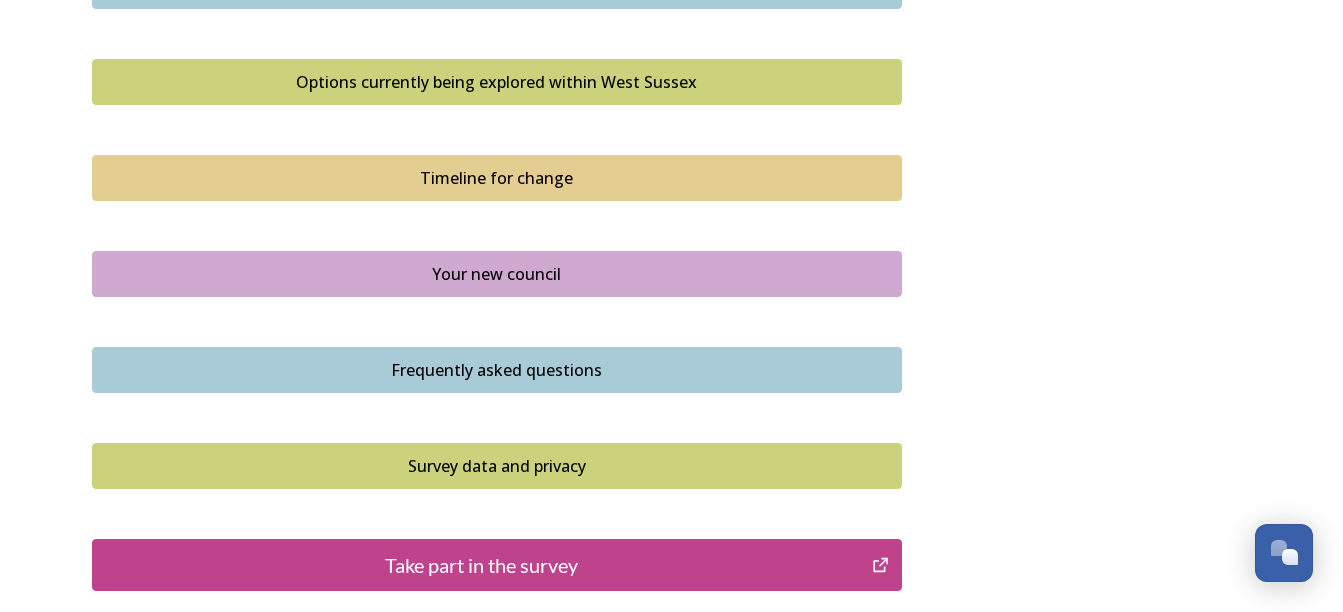 scroll, scrollTop: 1340, scrollLeft: 0, axis: vertical 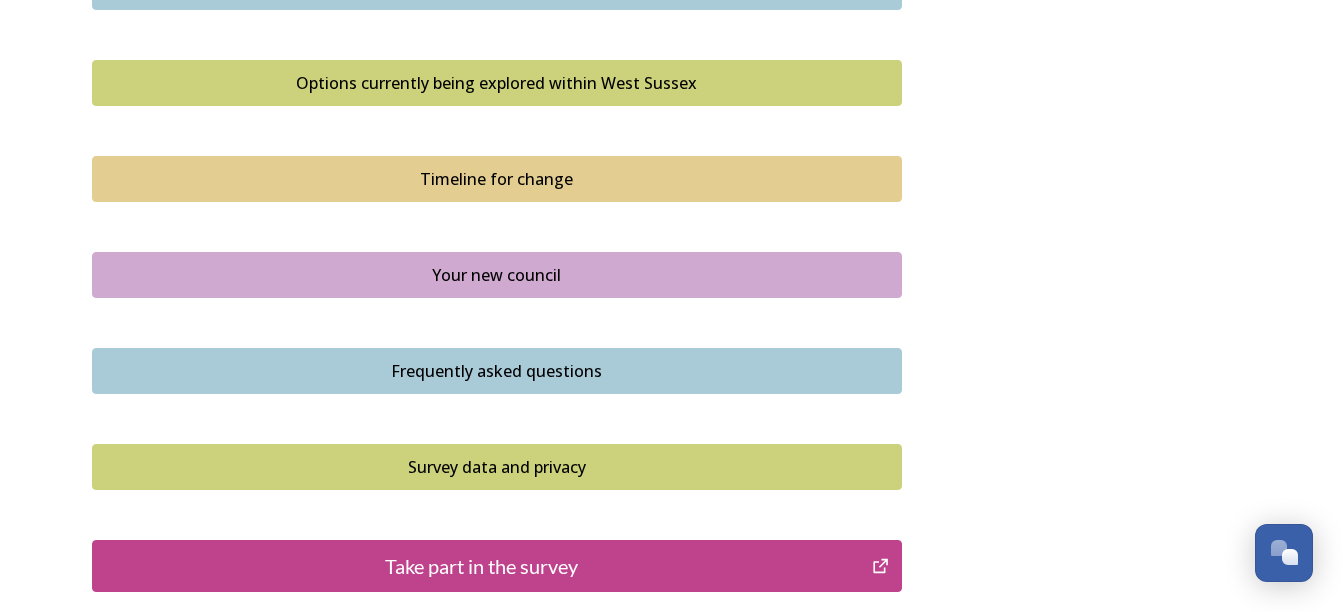 click on "Timeline for change" at bounding box center (497, 179) 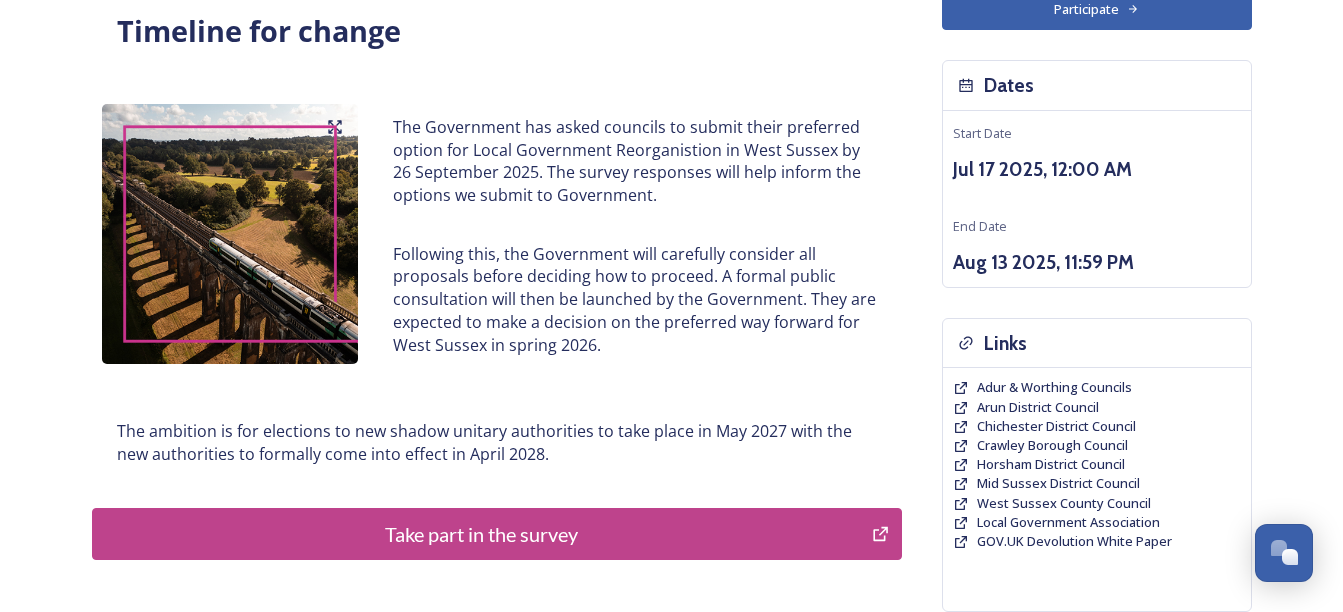 scroll, scrollTop: 200, scrollLeft: 0, axis: vertical 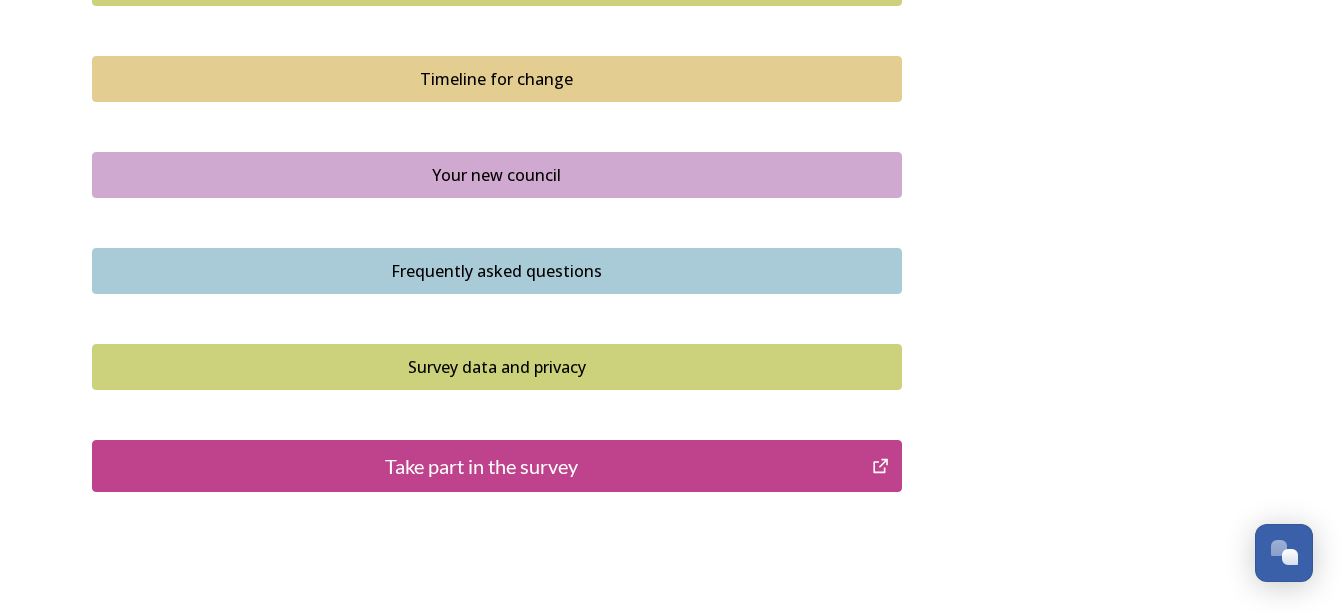 click on "Your new council" at bounding box center [497, 175] 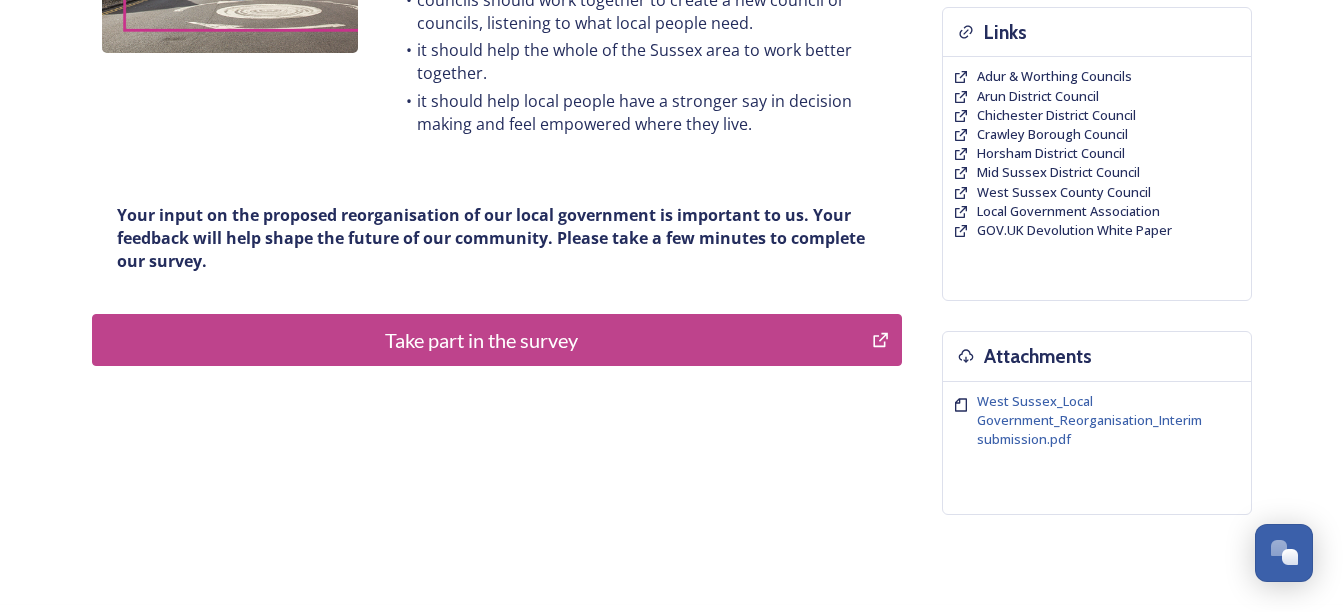 scroll, scrollTop: 500, scrollLeft: 0, axis: vertical 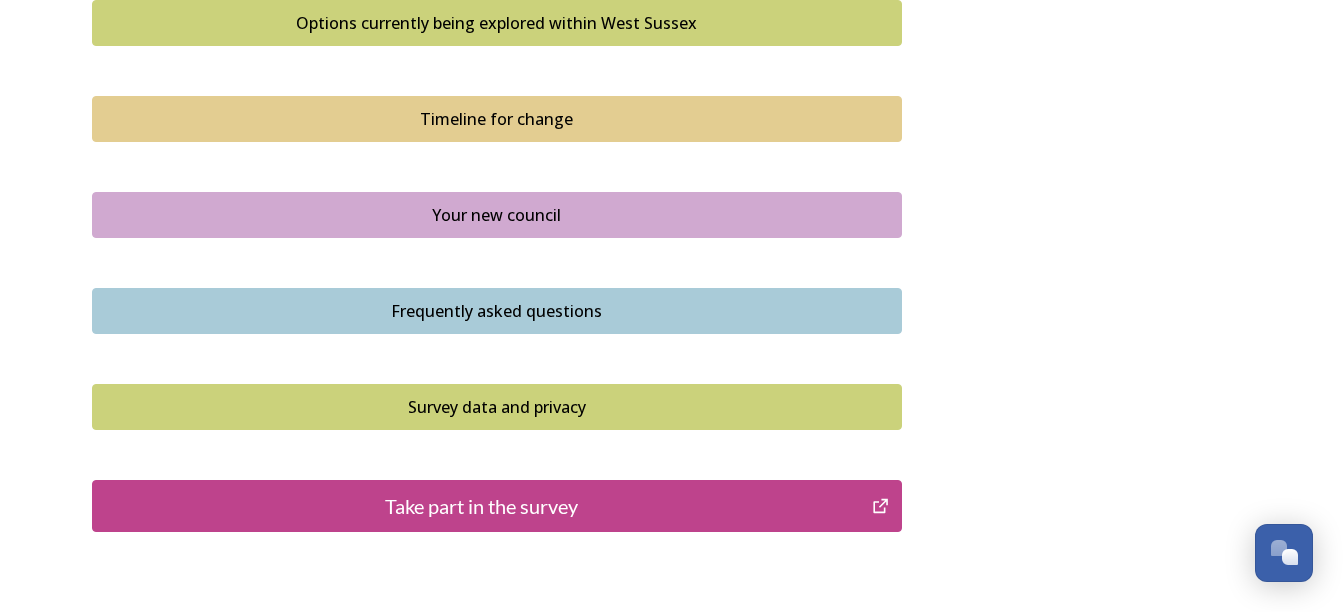 click on "Frequently asked questions" at bounding box center (497, 311) 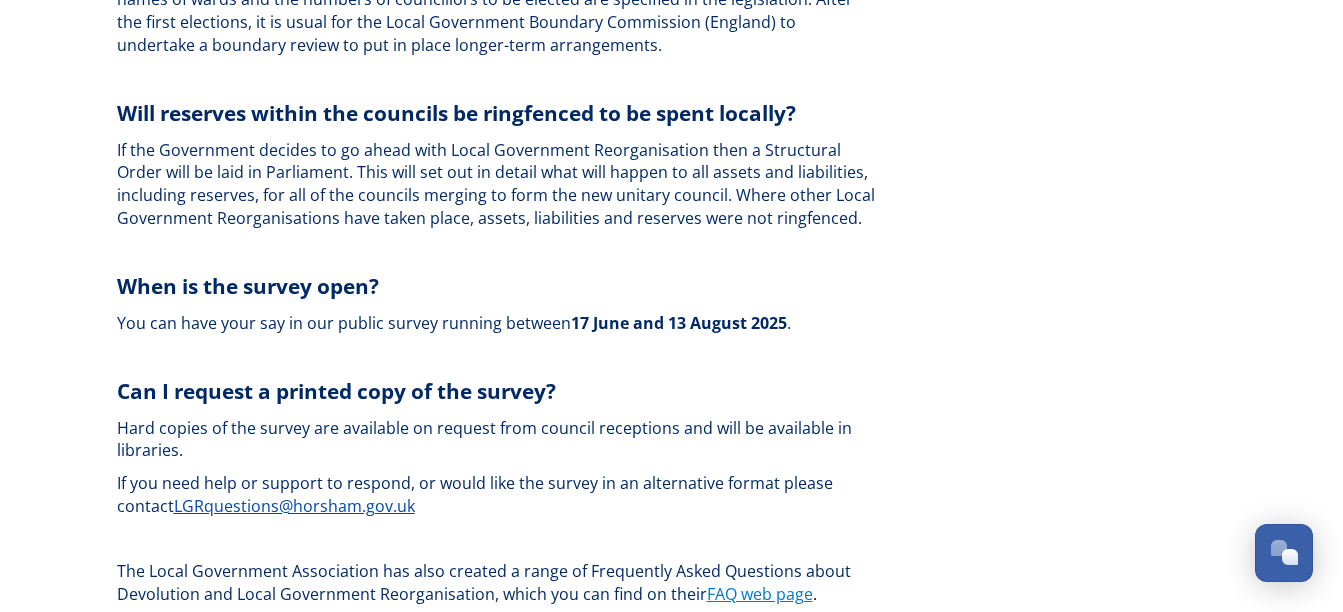 scroll, scrollTop: 5900, scrollLeft: 0, axis: vertical 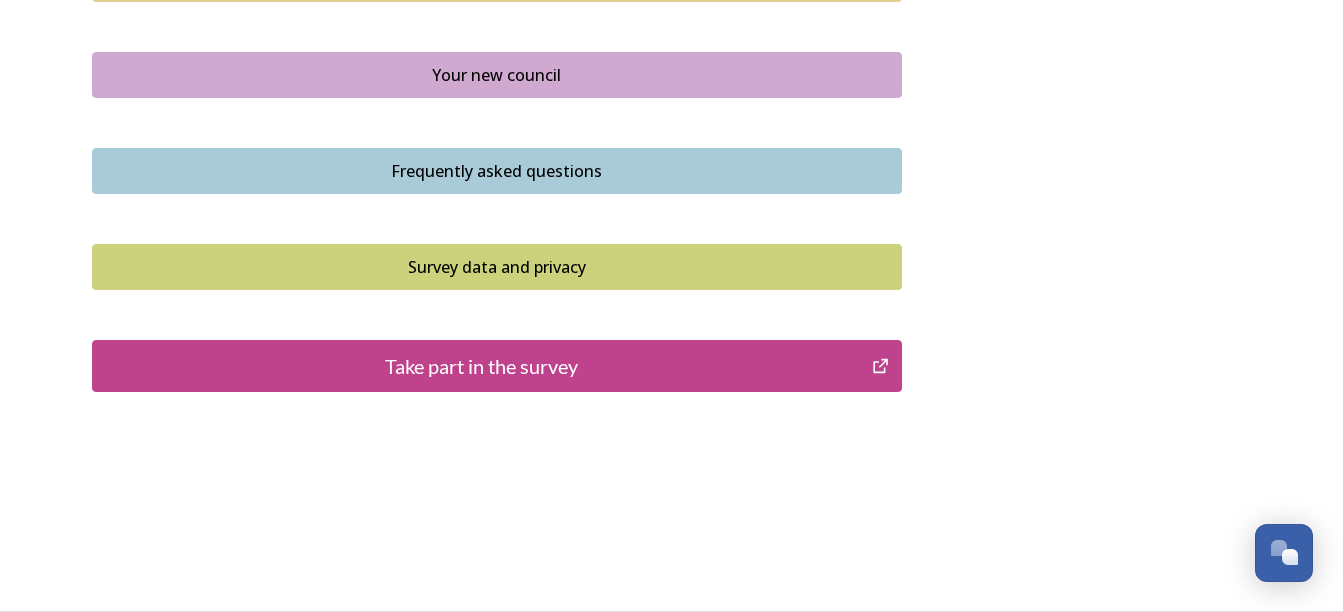 click on "Take part in the survey" at bounding box center [497, 366] 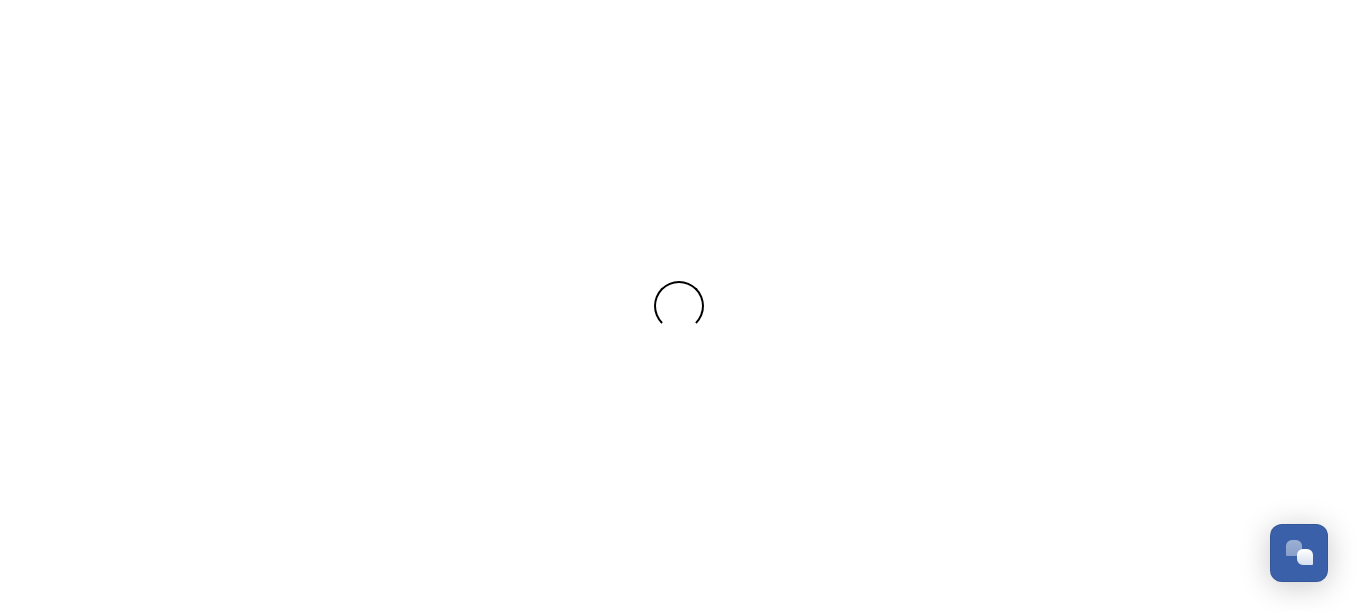 scroll, scrollTop: 0, scrollLeft: 0, axis: both 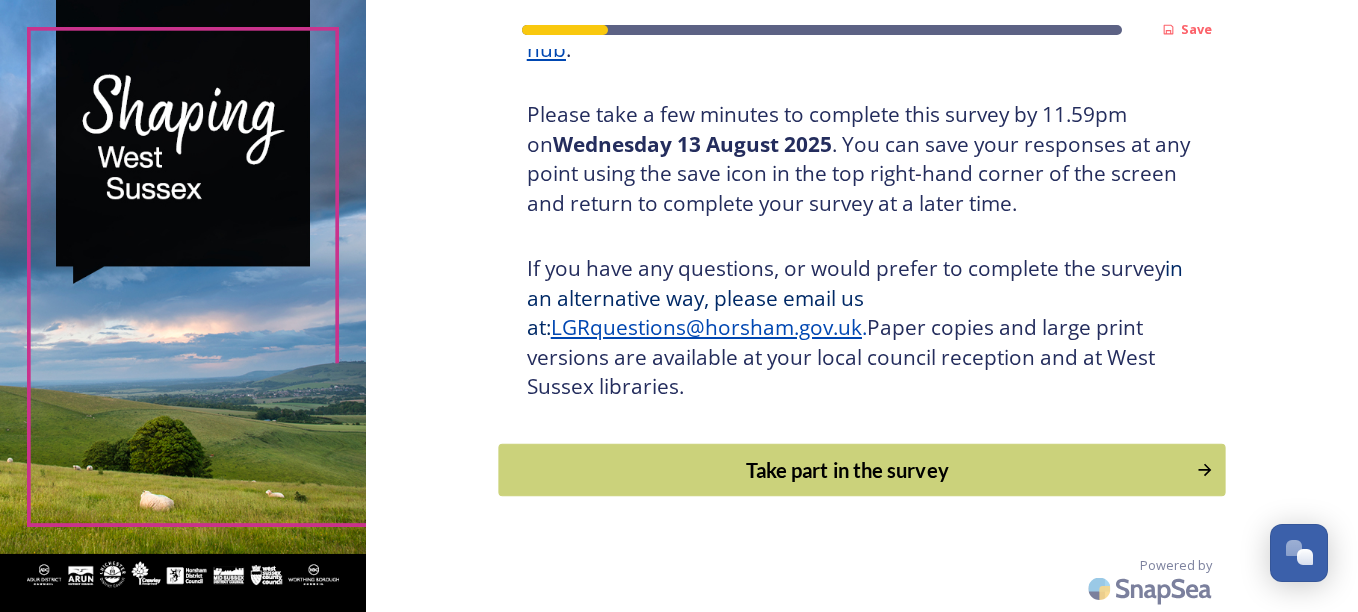 click on "Take part in the survey" at bounding box center (847, 470) 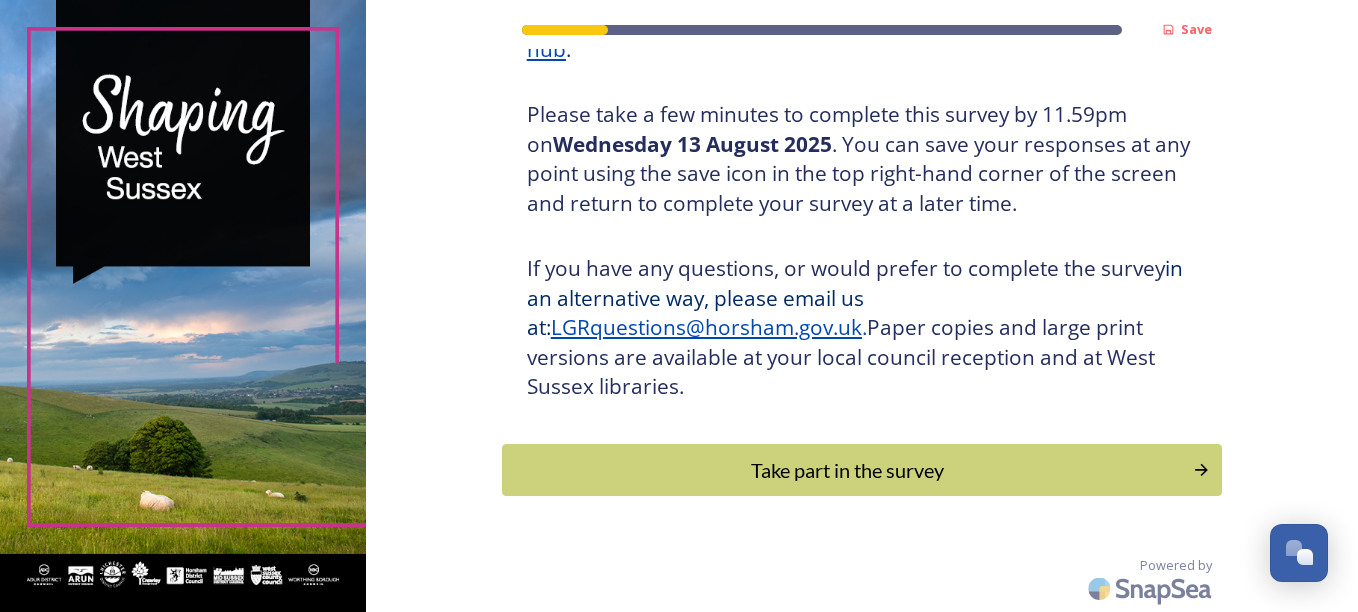 scroll, scrollTop: 0, scrollLeft: 0, axis: both 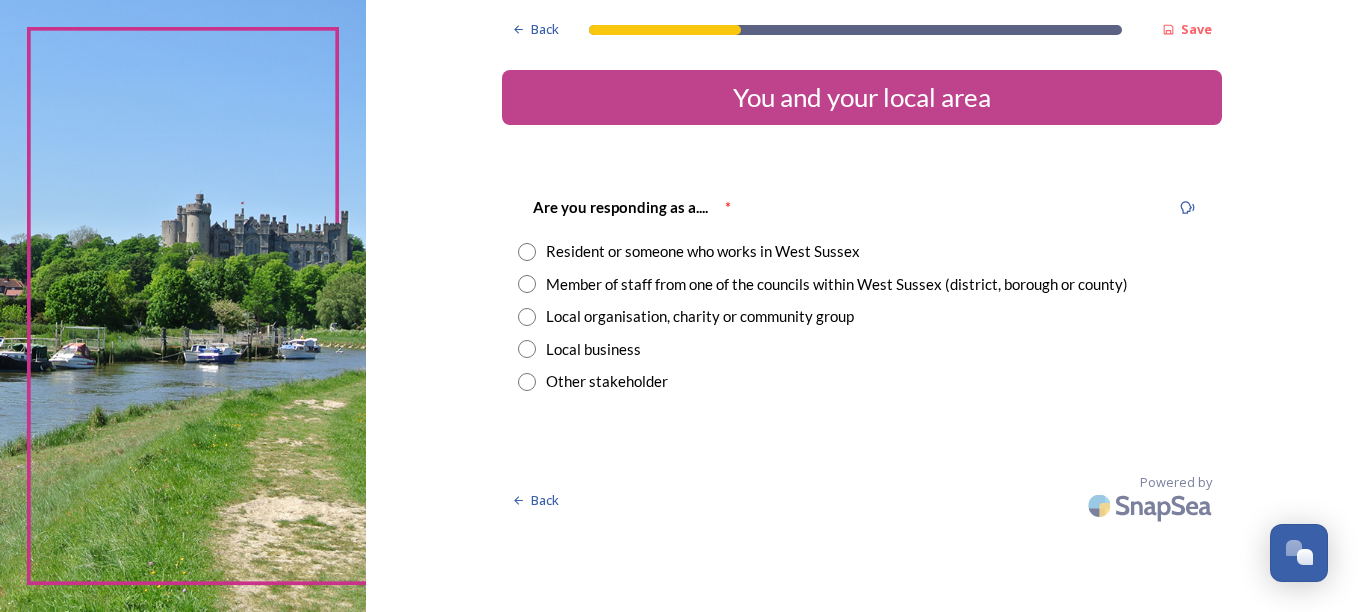 click at bounding box center [527, 252] 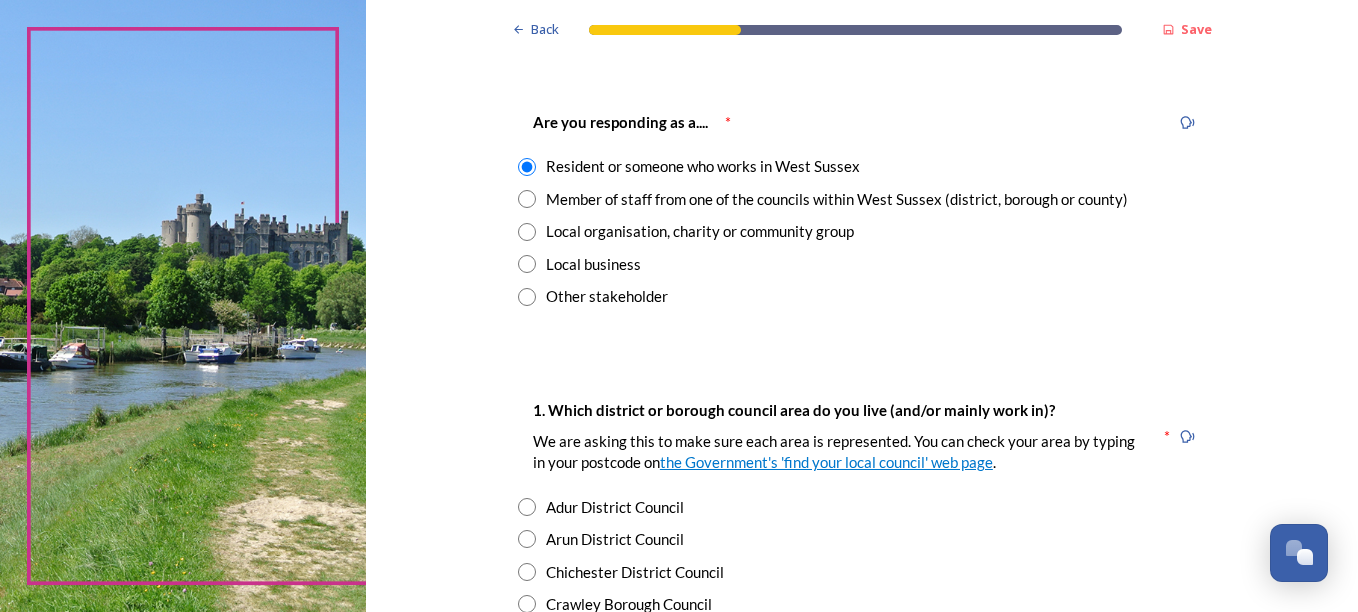 scroll, scrollTop: 200, scrollLeft: 0, axis: vertical 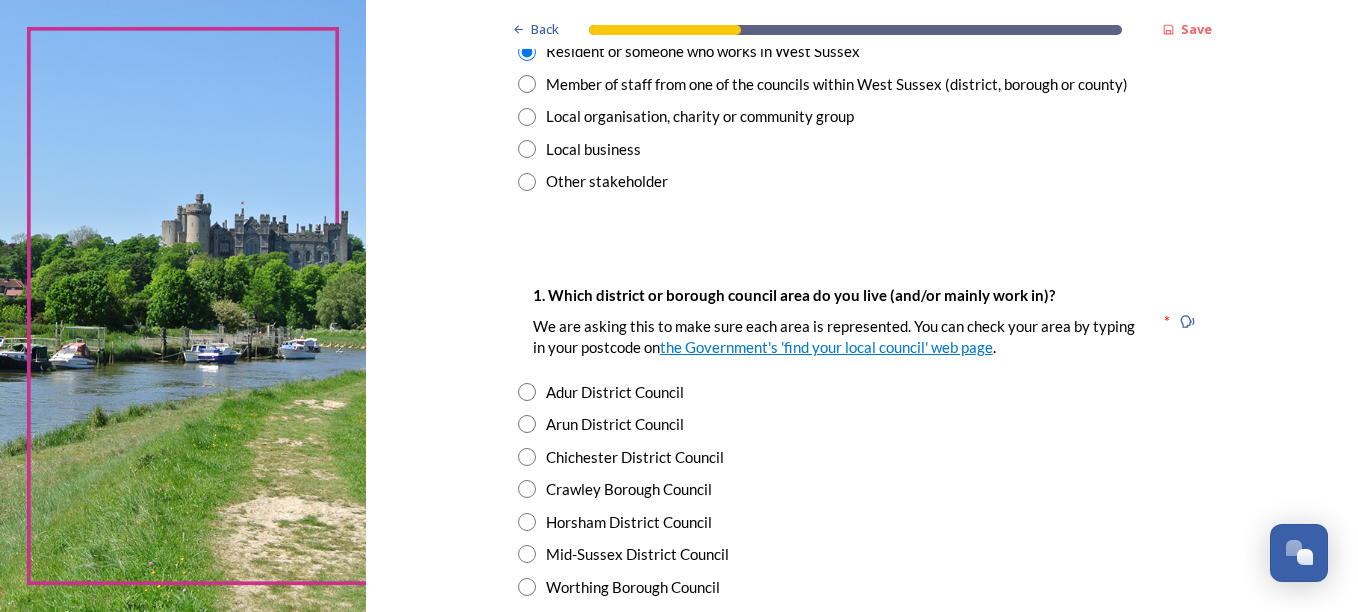 click at bounding box center [527, 457] 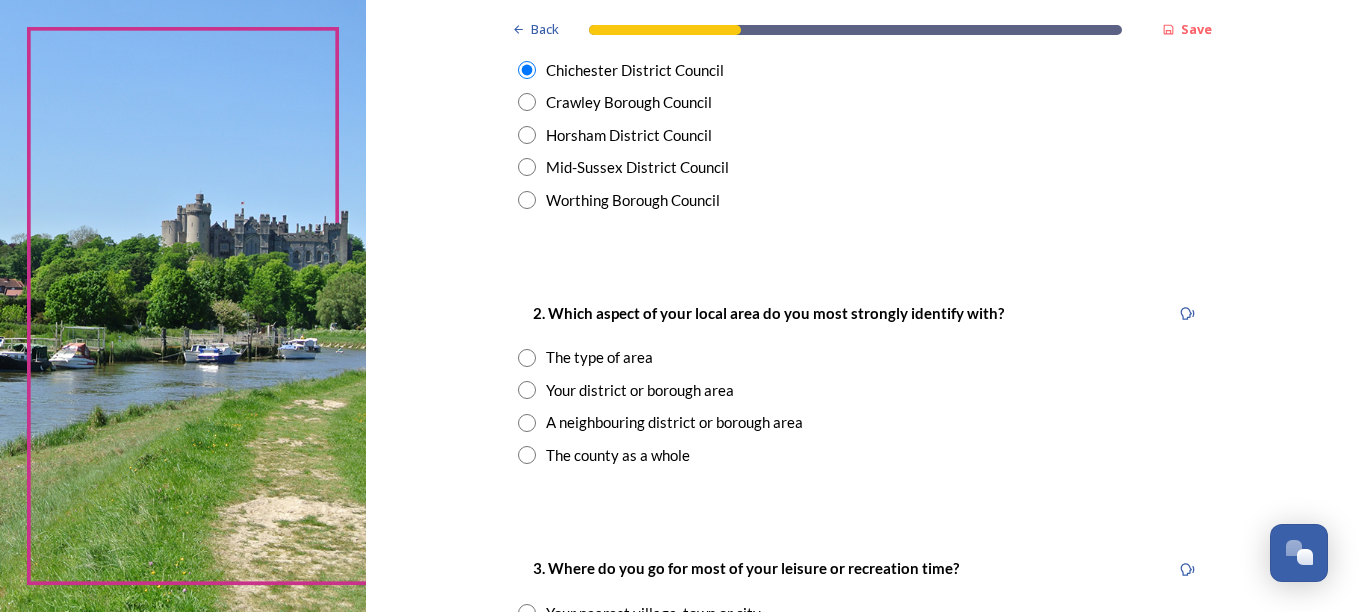 scroll, scrollTop: 600, scrollLeft: 0, axis: vertical 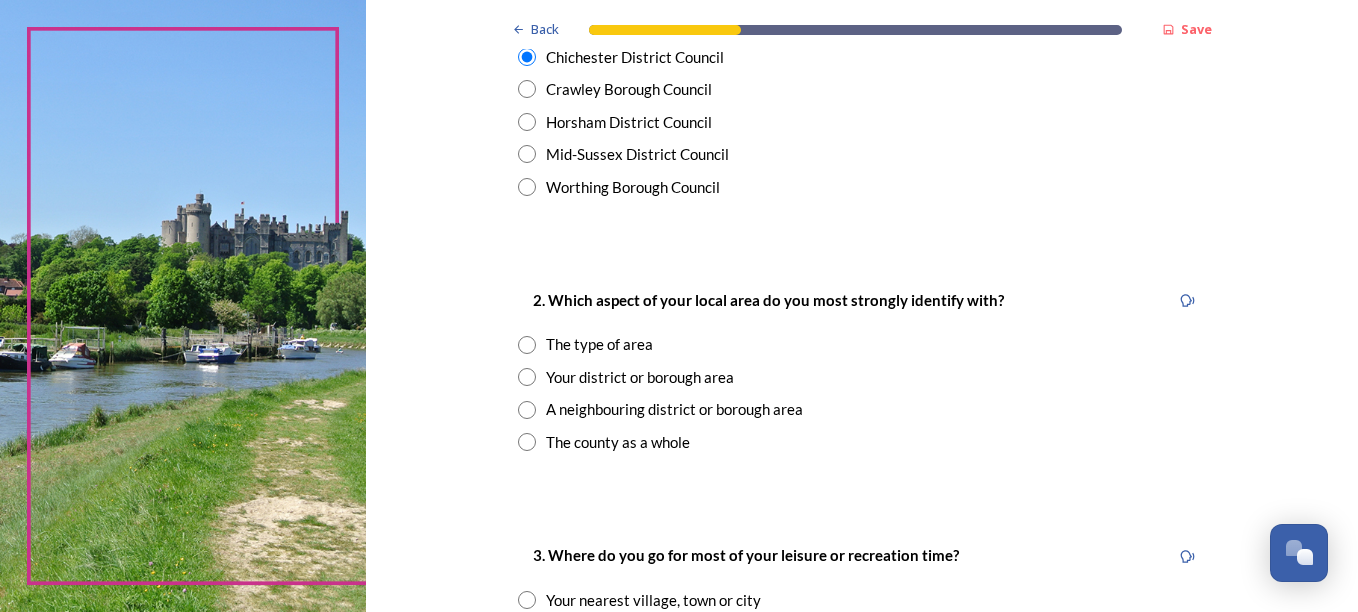 click at bounding box center (527, 442) 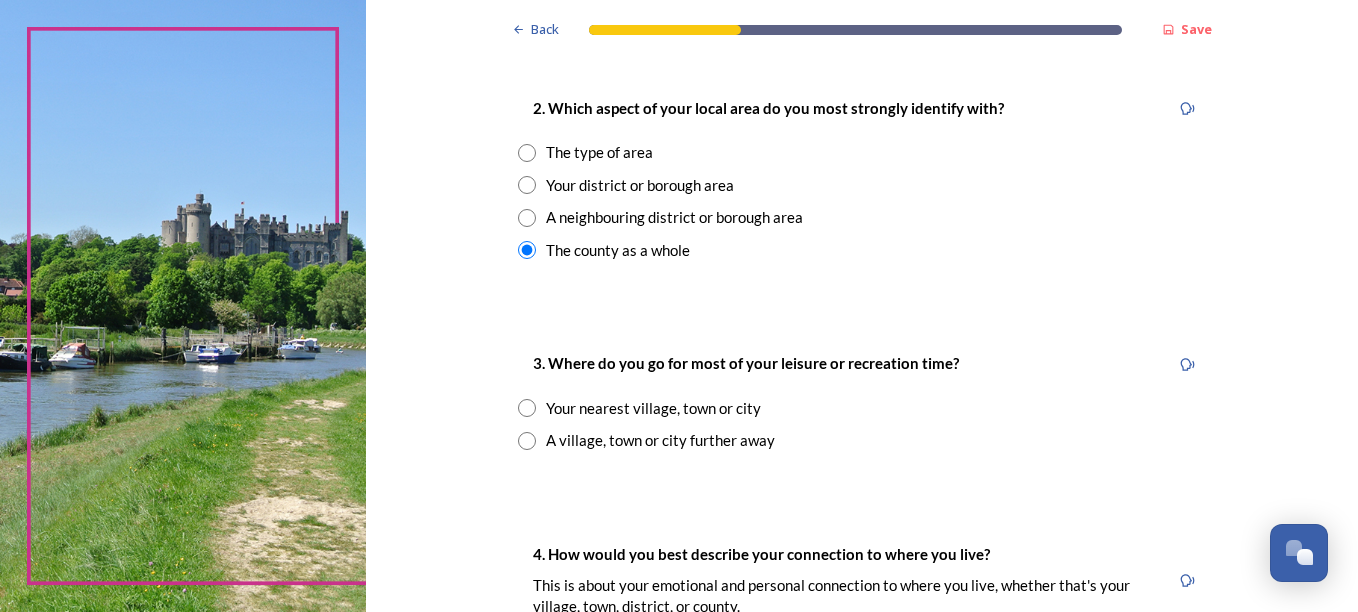 scroll, scrollTop: 800, scrollLeft: 0, axis: vertical 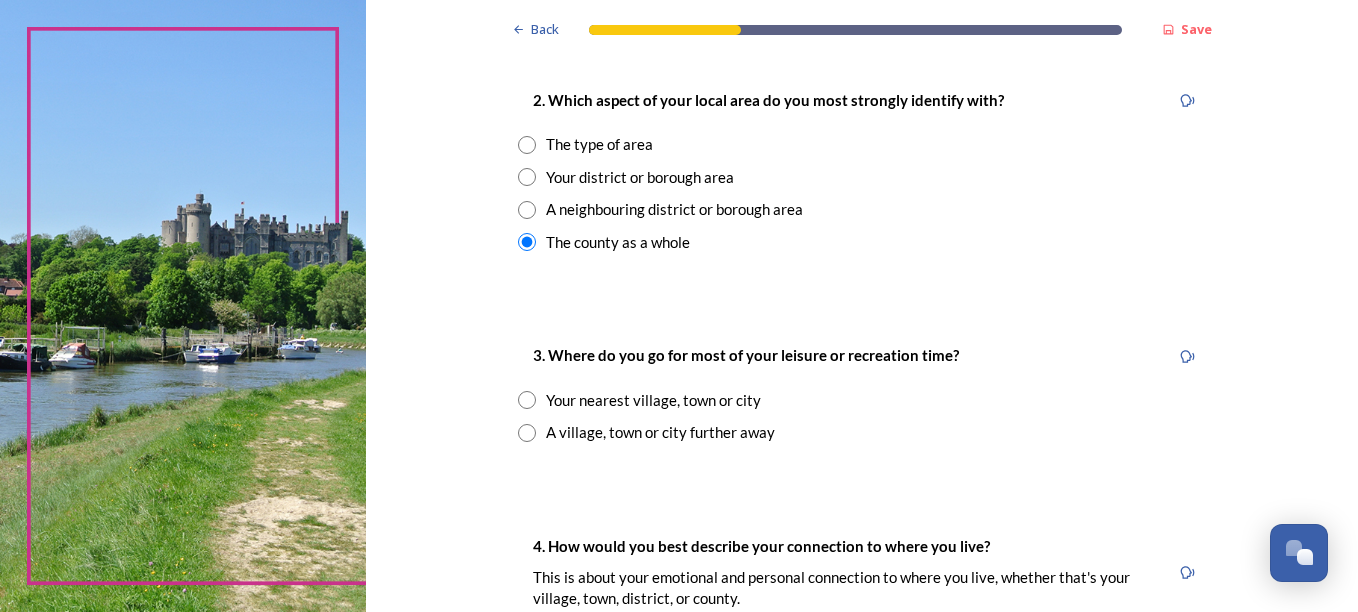 click at bounding box center [527, 400] 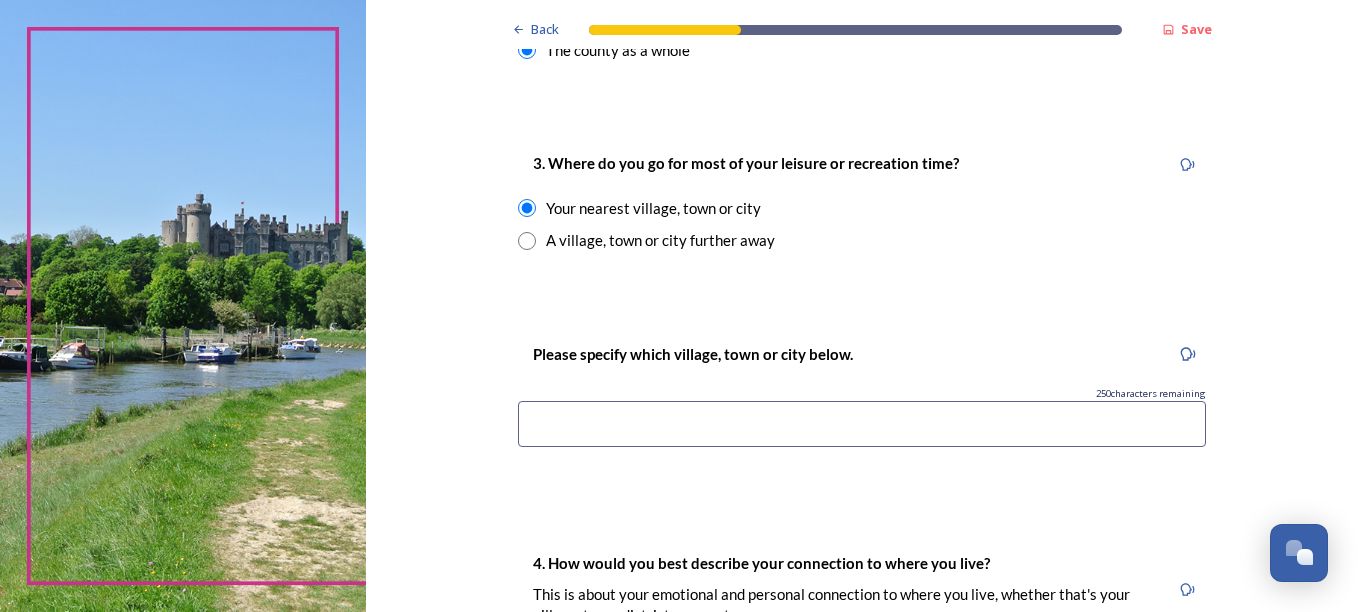 scroll, scrollTop: 1000, scrollLeft: 0, axis: vertical 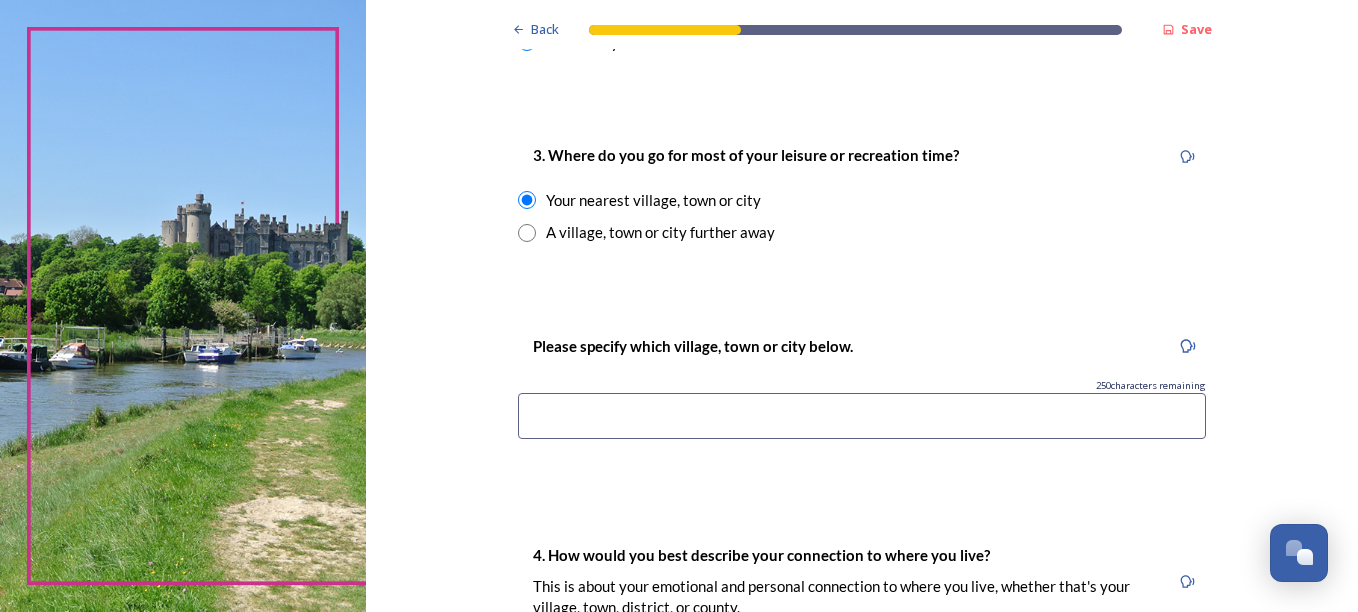 click at bounding box center [862, 416] 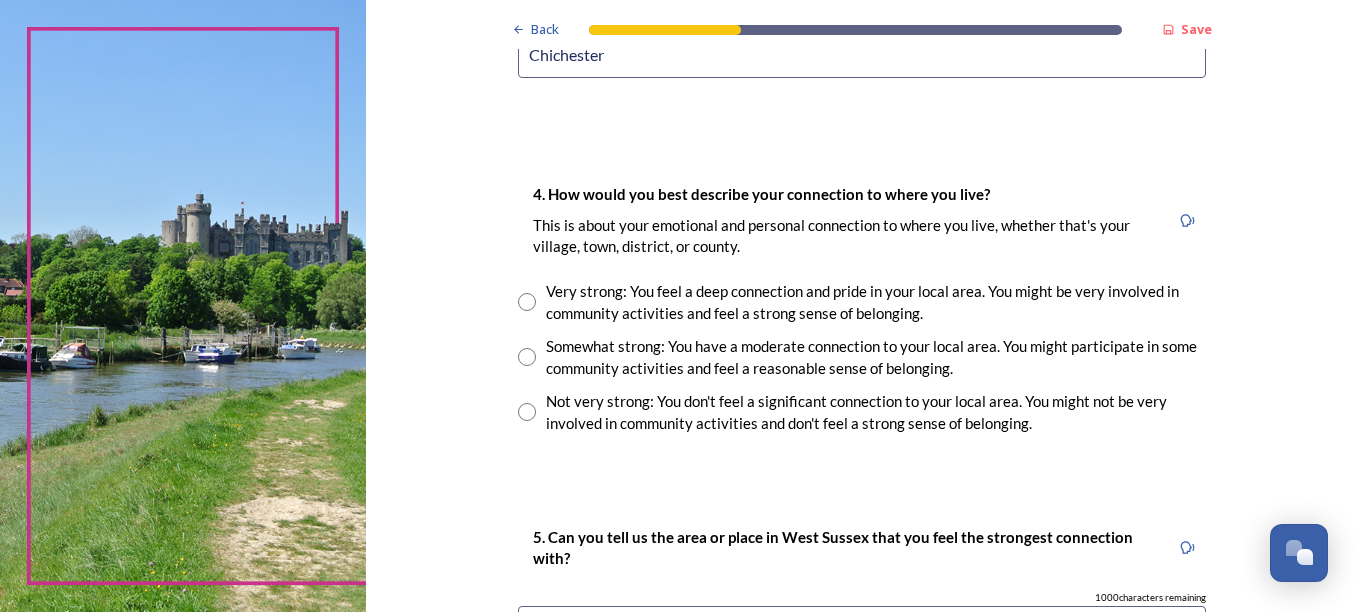 scroll, scrollTop: 1400, scrollLeft: 0, axis: vertical 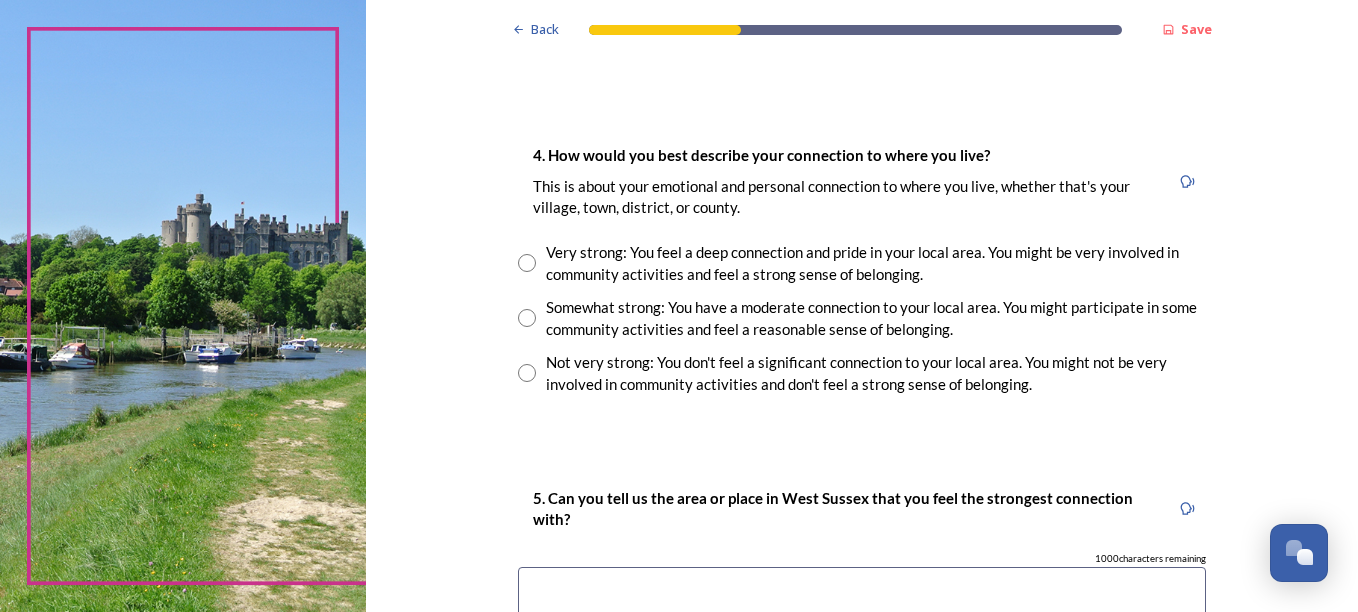 type on "Chichester" 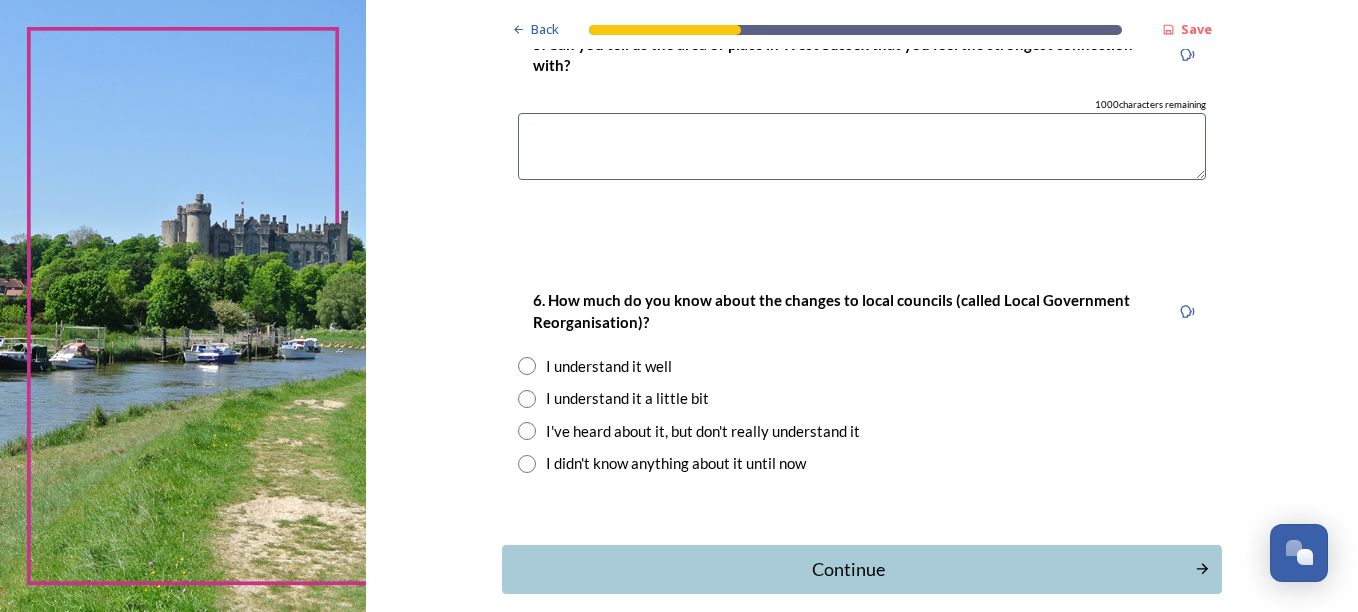 scroll, scrollTop: 1900, scrollLeft: 0, axis: vertical 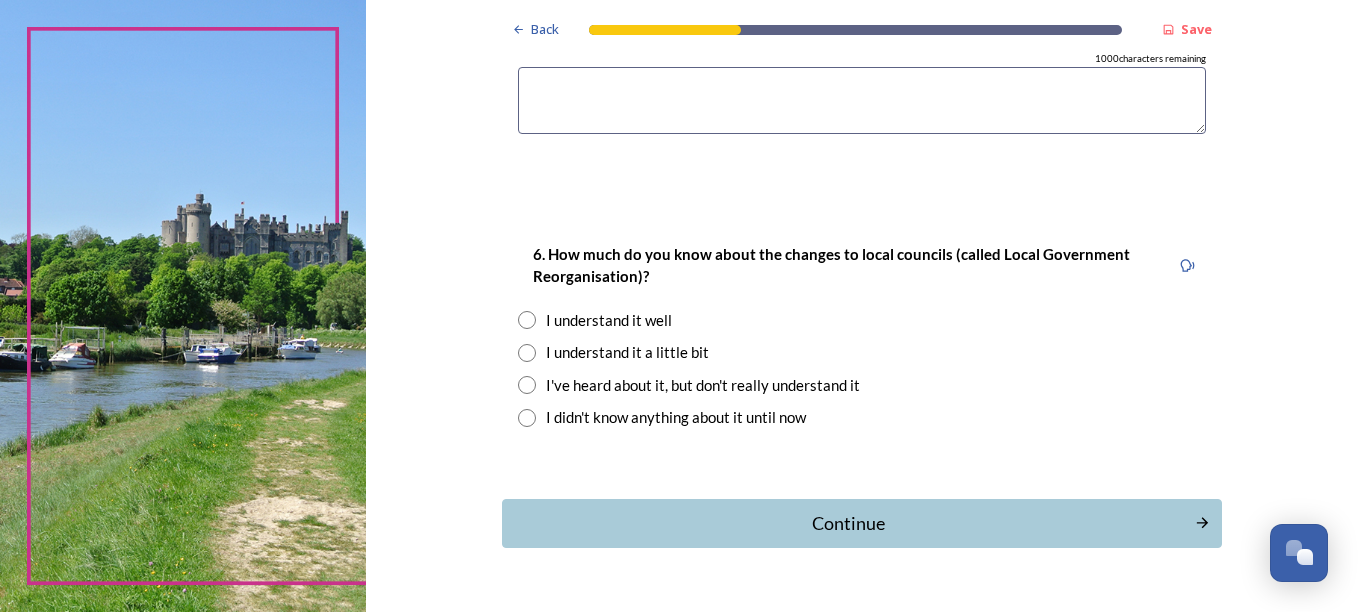 click at bounding box center [527, 353] 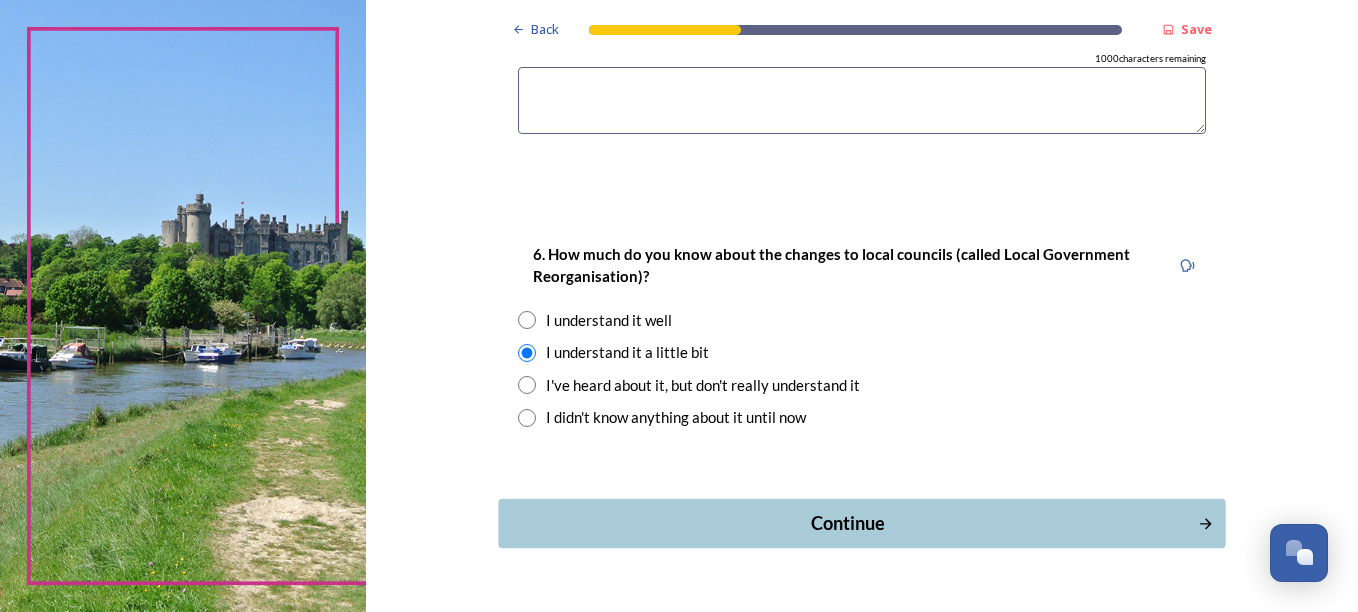 click on "Continue" at bounding box center (847, 523) 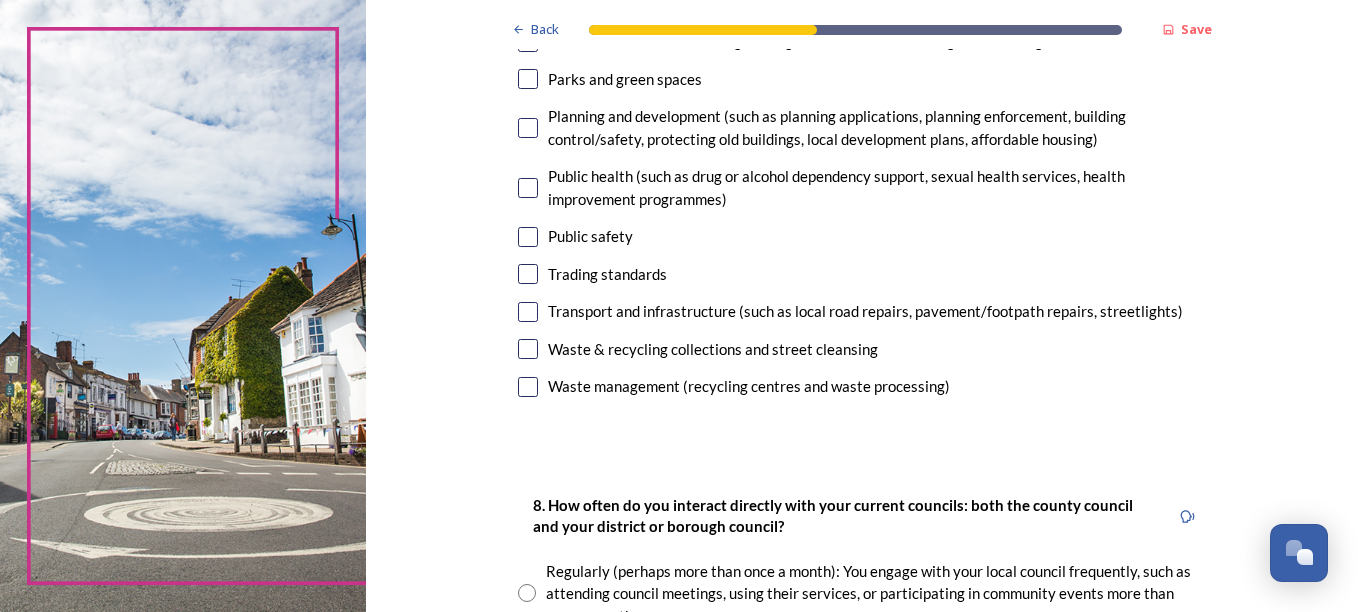 scroll, scrollTop: 700, scrollLeft: 0, axis: vertical 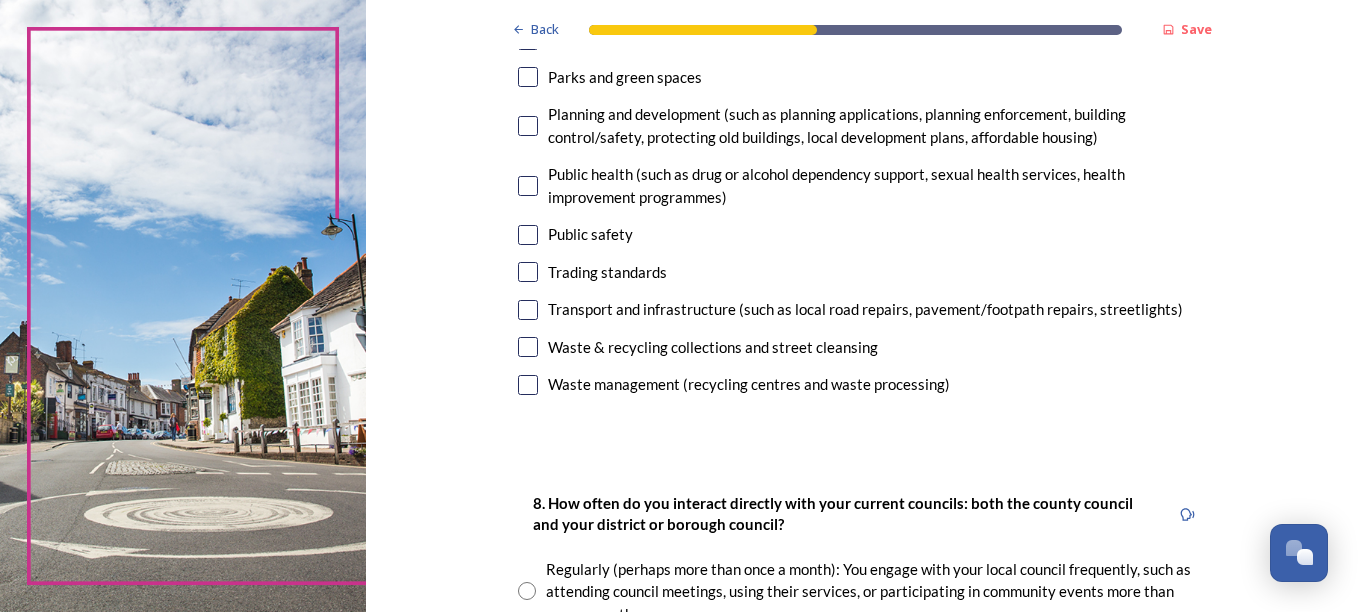 click at bounding box center [528, 347] 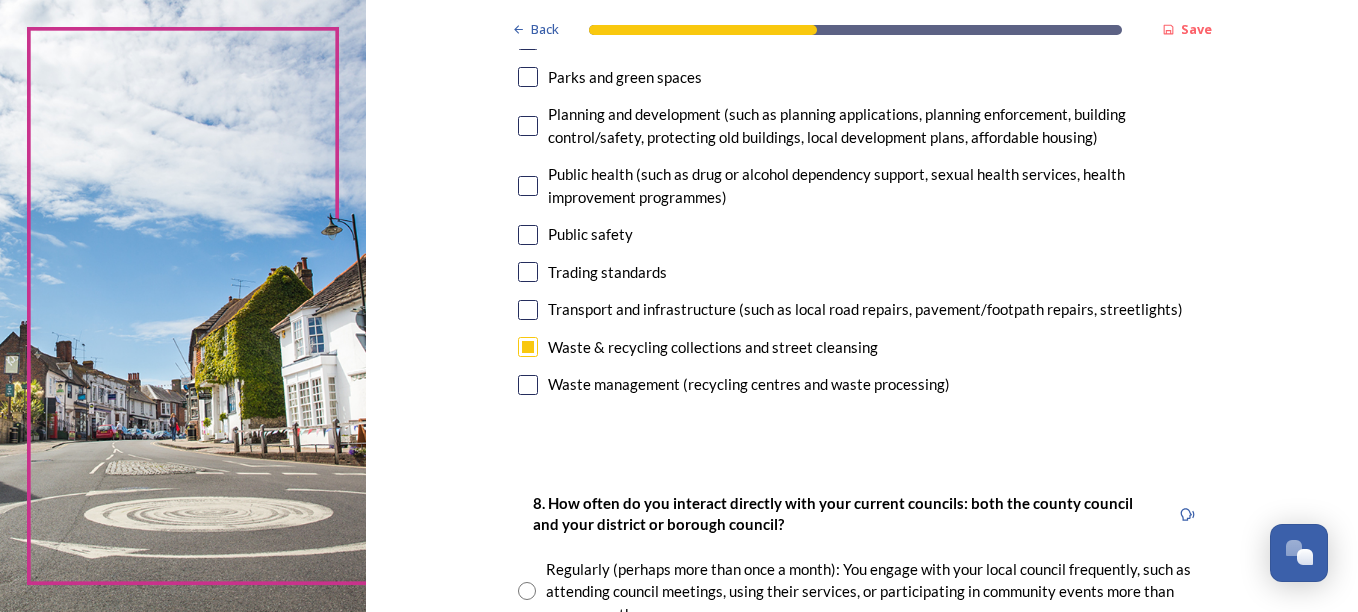 click at bounding box center [528, 310] 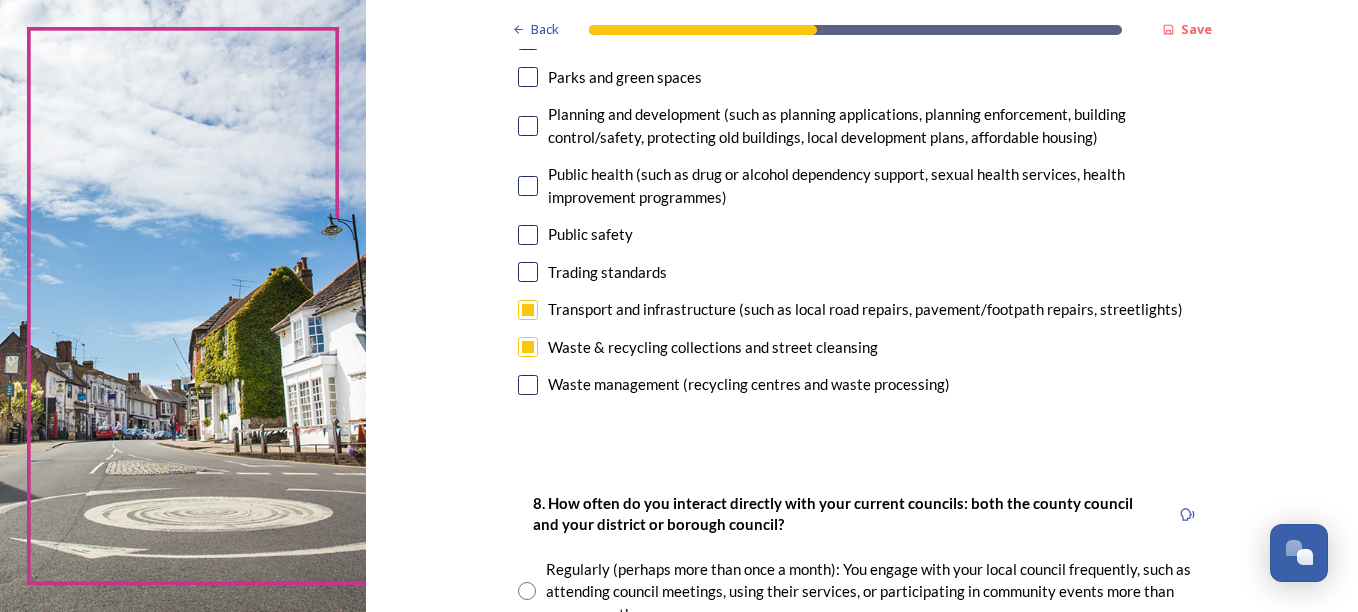 scroll, scrollTop: 600, scrollLeft: 0, axis: vertical 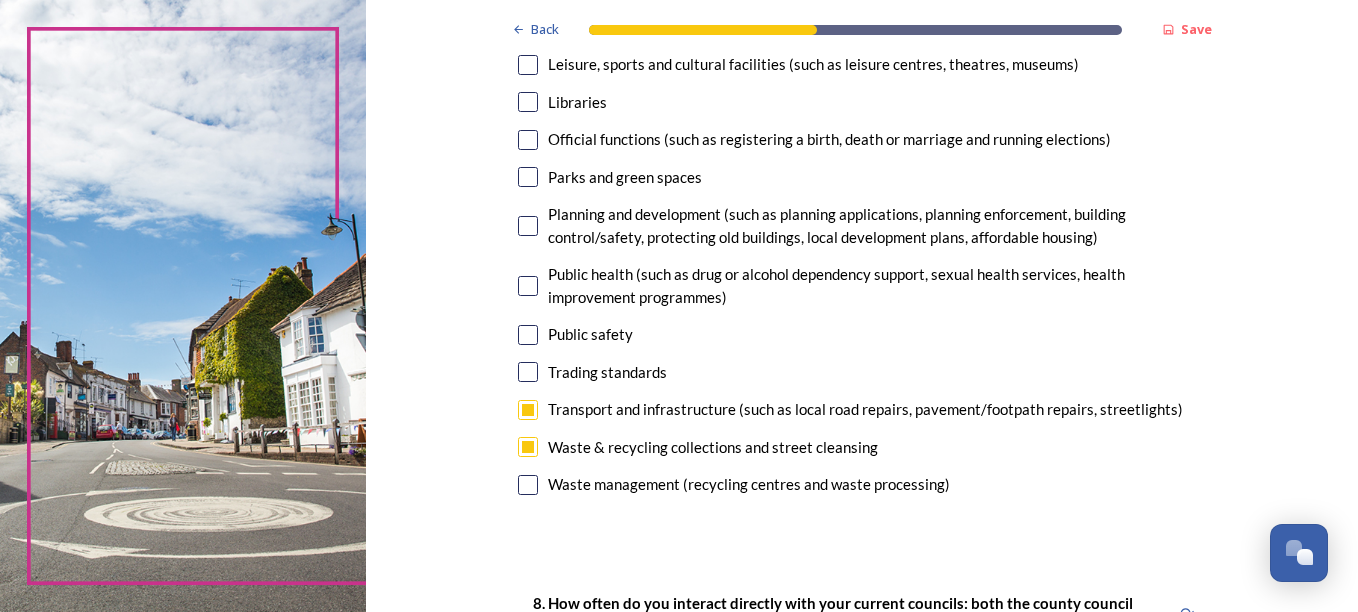 click at bounding box center (528, 102) 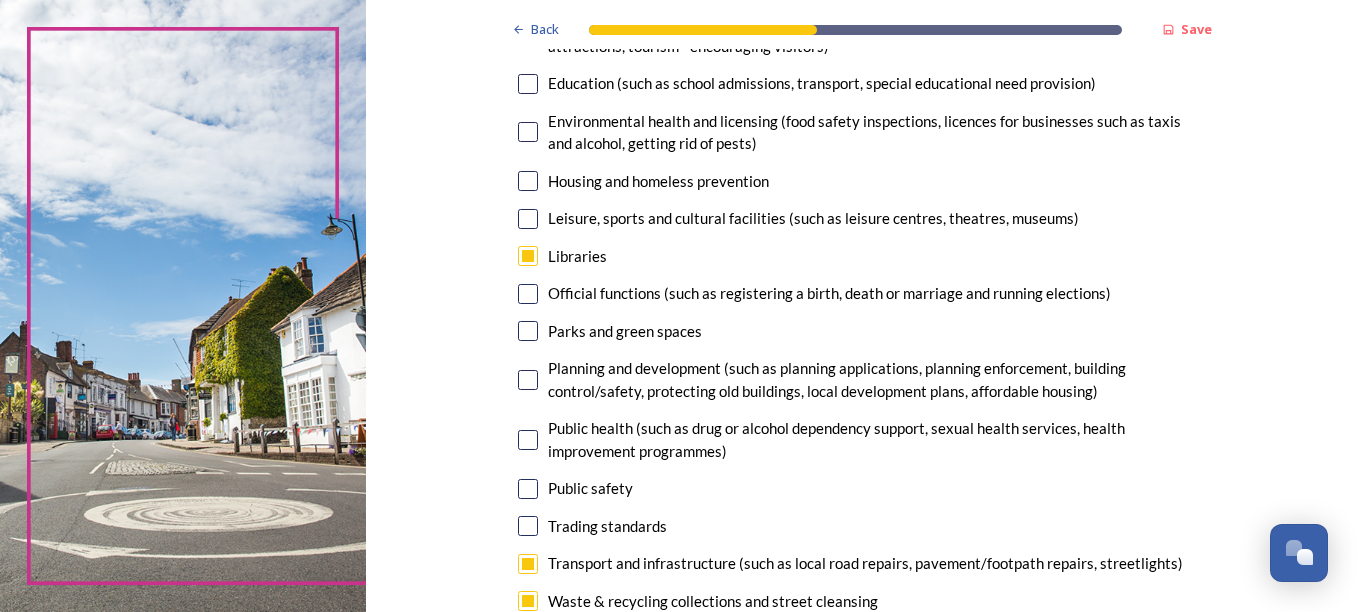 scroll, scrollTop: 400, scrollLeft: 0, axis: vertical 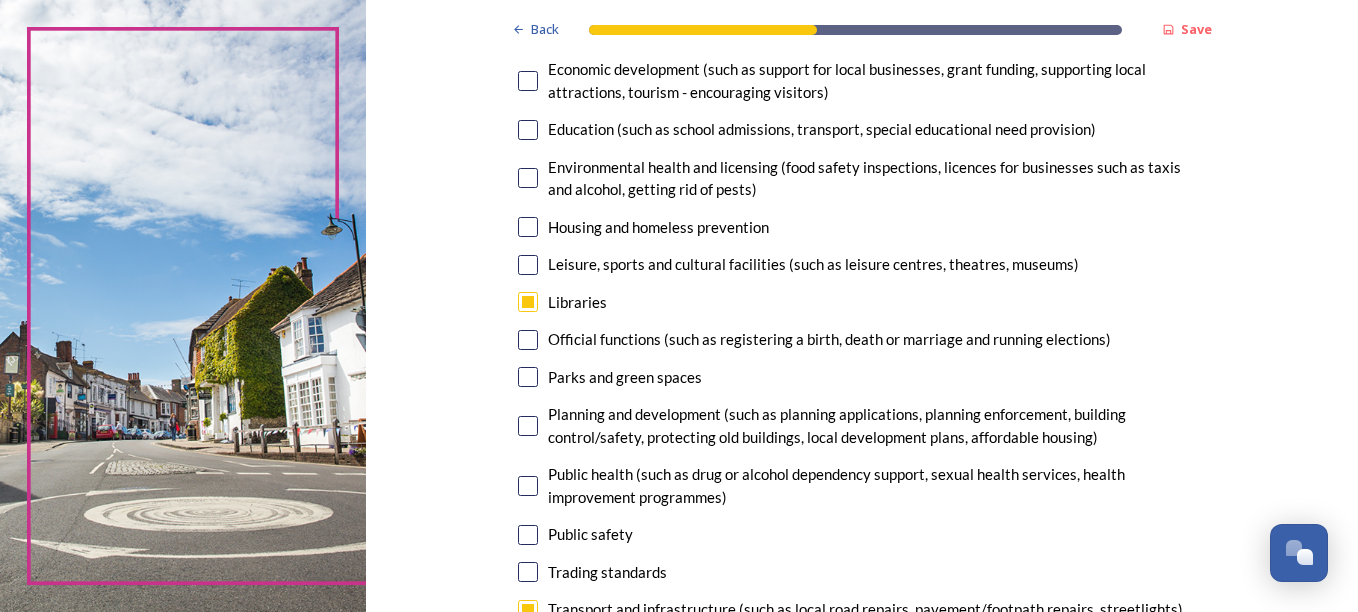 click at bounding box center [528, 81] 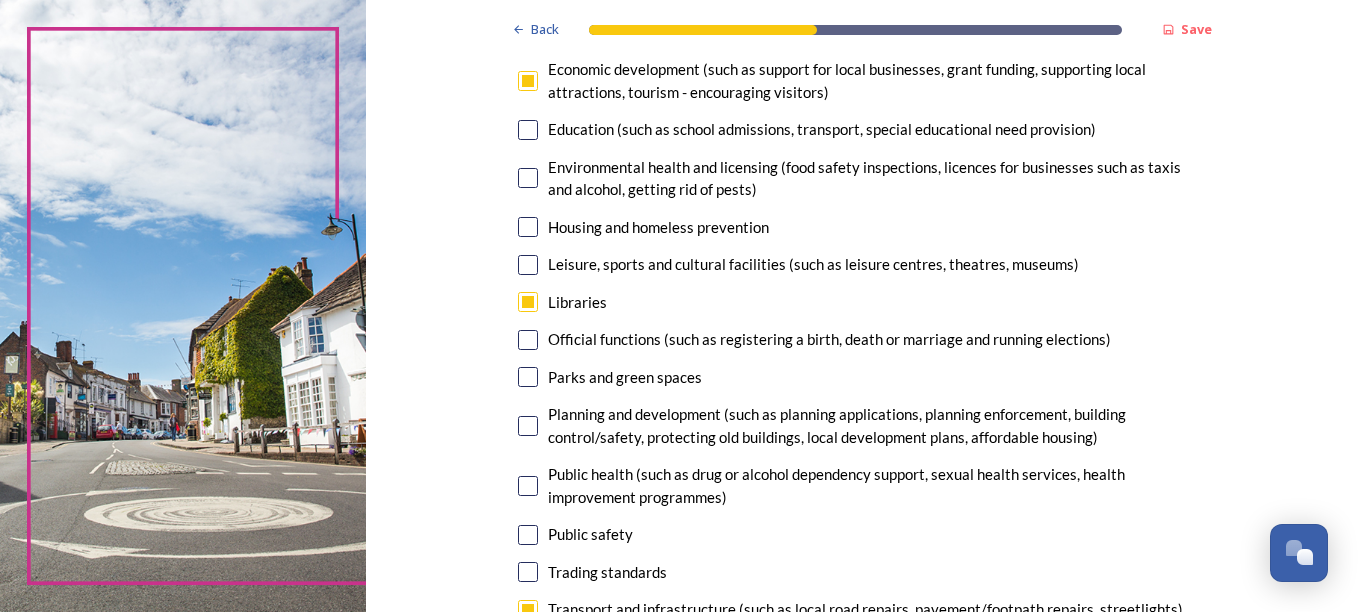 click at bounding box center (528, 377) 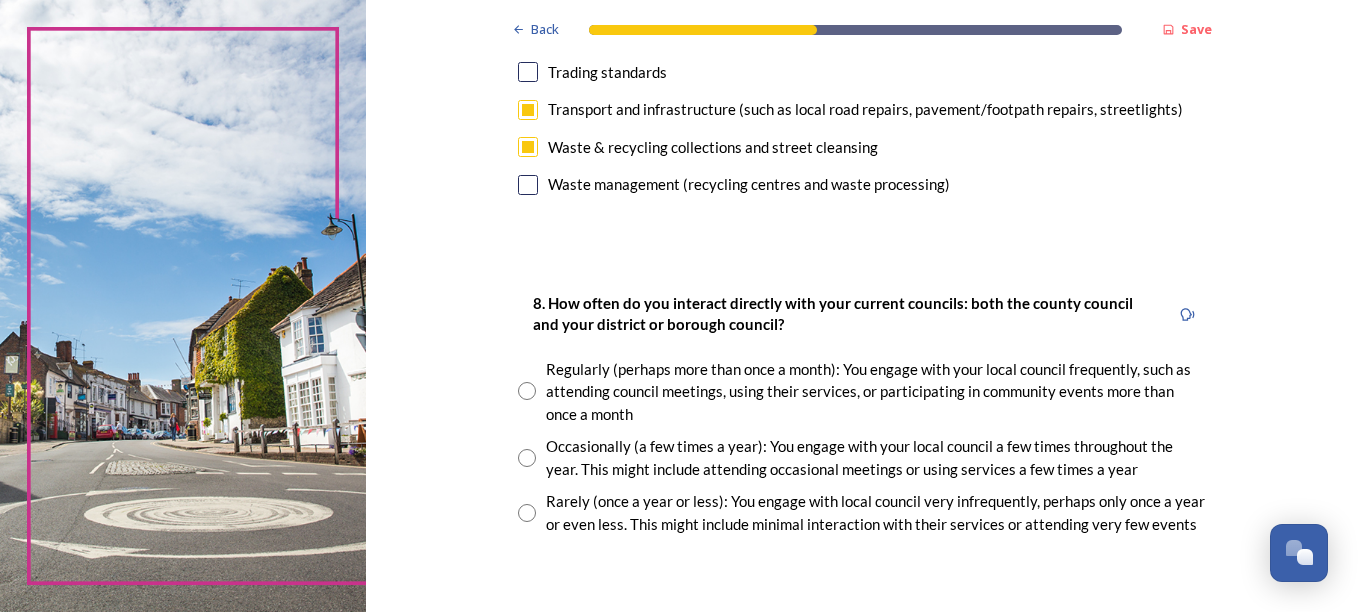 scroll, scrollTop: 1000, scrollLeft: 0, axis: vertical 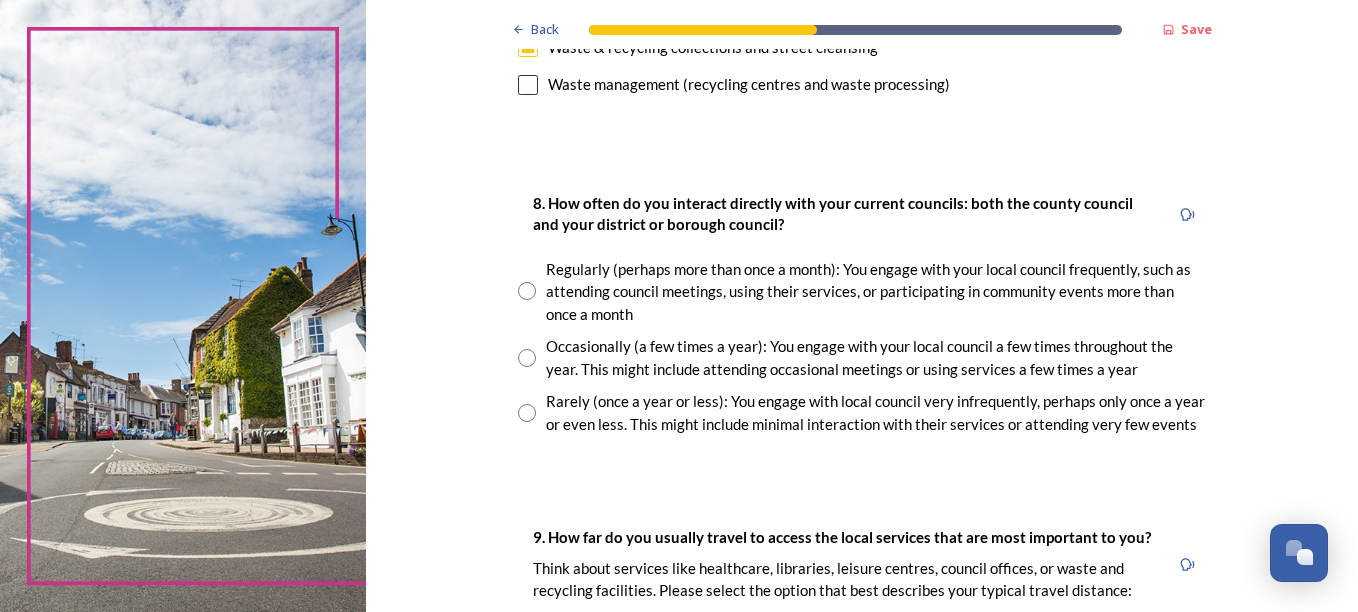 click at bounding box center [527, 413] 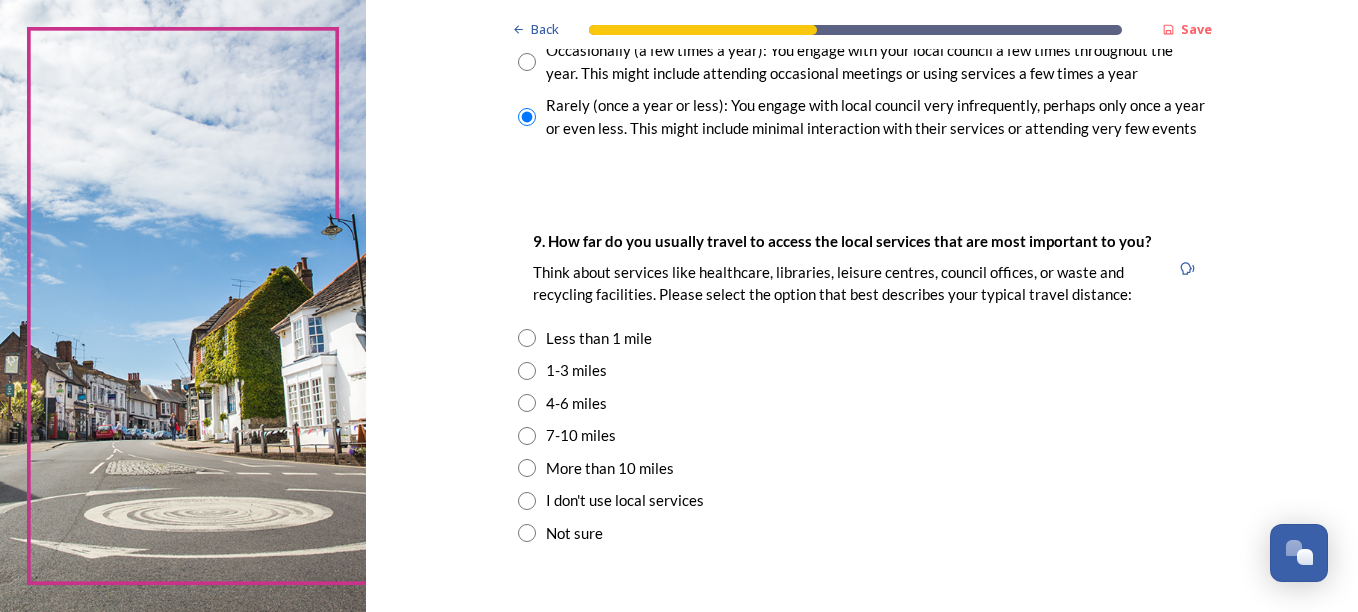 scroll, scrollTop: 1300, scrollLeft: 0, axis: vertical 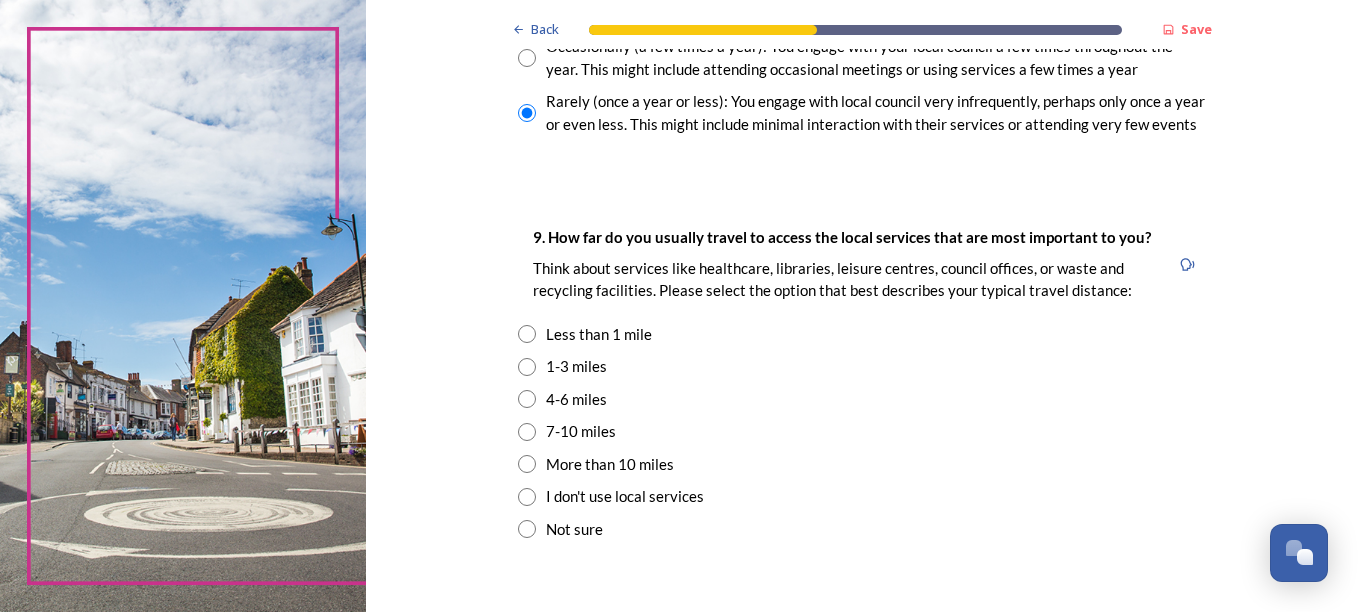 click at bounding box center [527, 529] 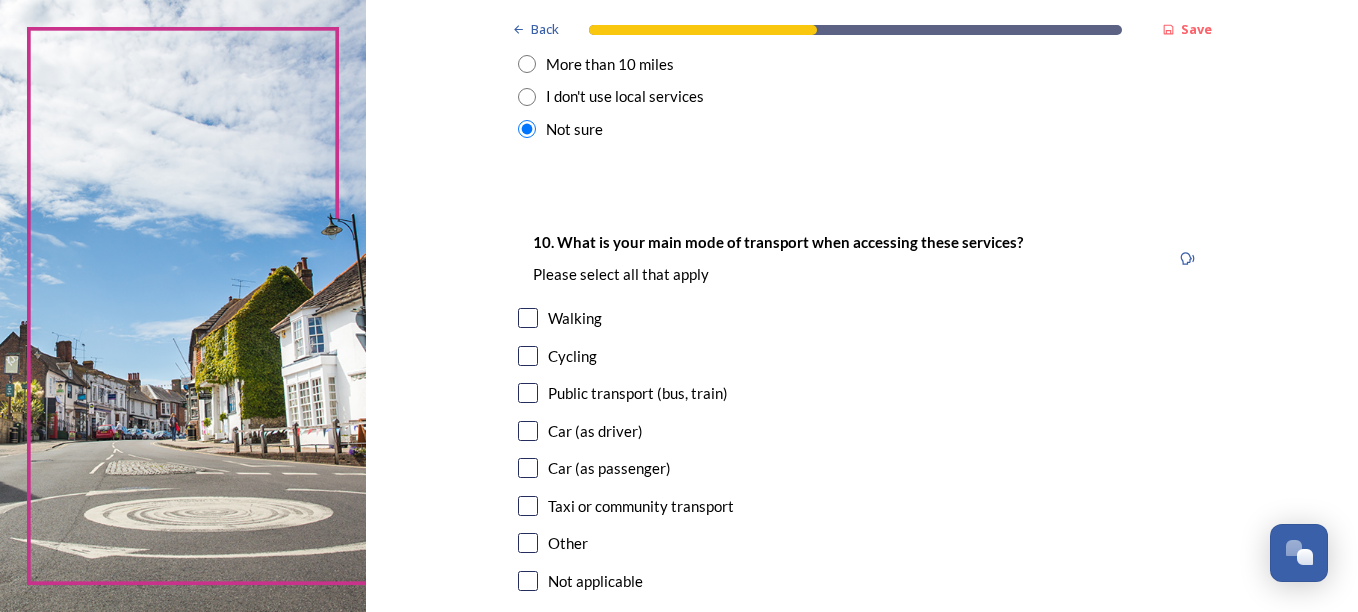 scroll, scrollTop: 1800, scrollLeft: 0, axis: vertical 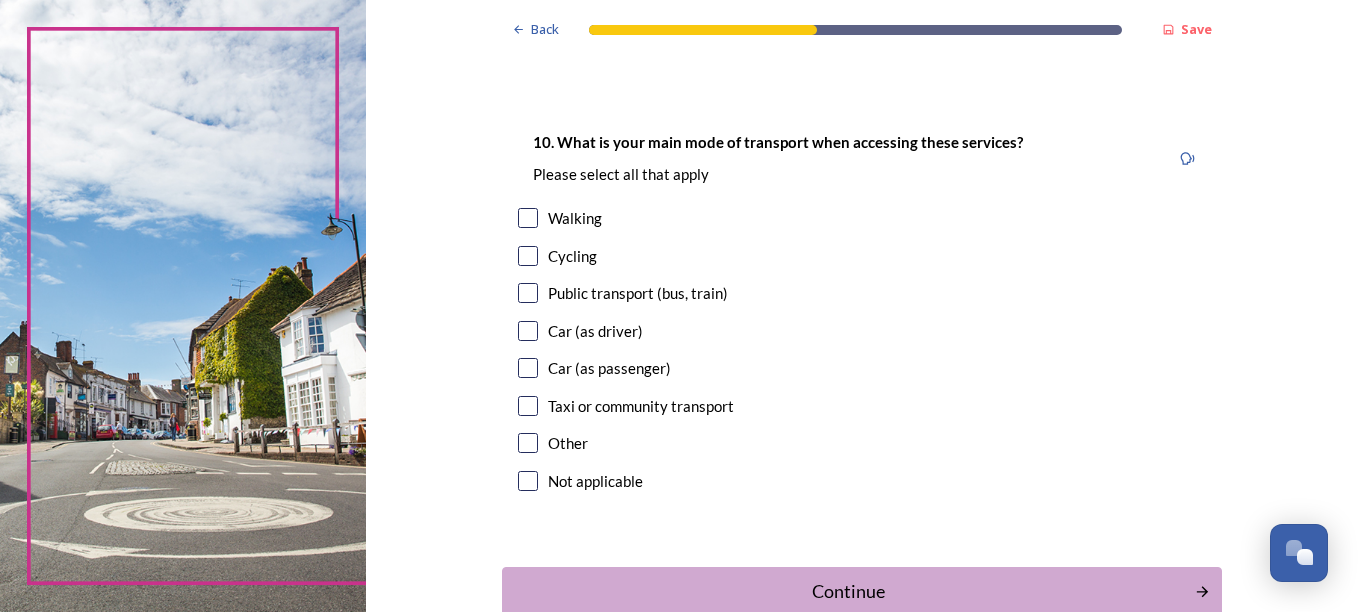 click at bounding box center [528, 481] 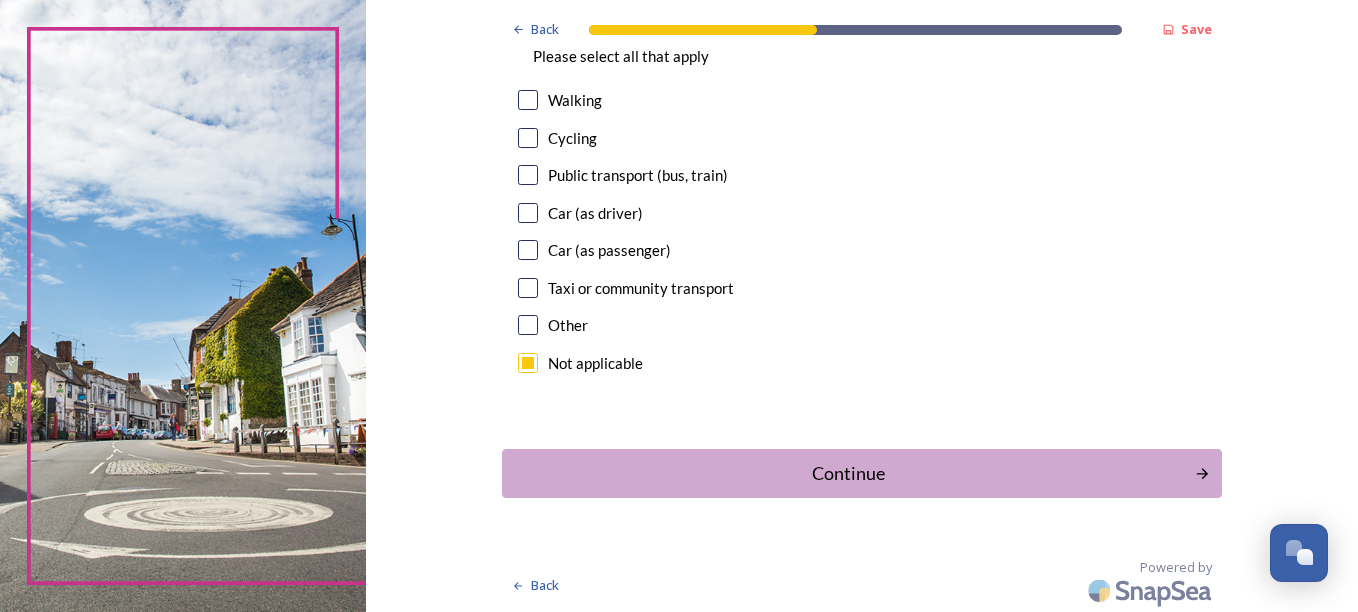 scroll, scrollTop: 1920, scrollLeft: 0, axis: vertical 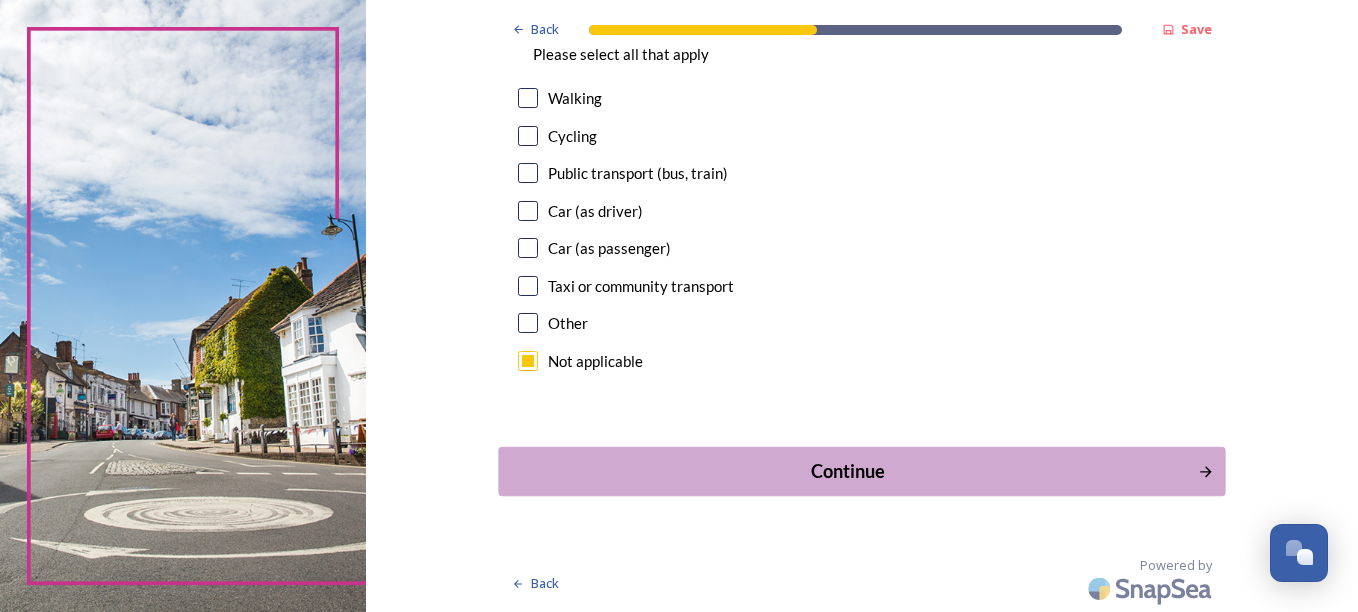 click on "Continue" at bounding box center (847, 471) 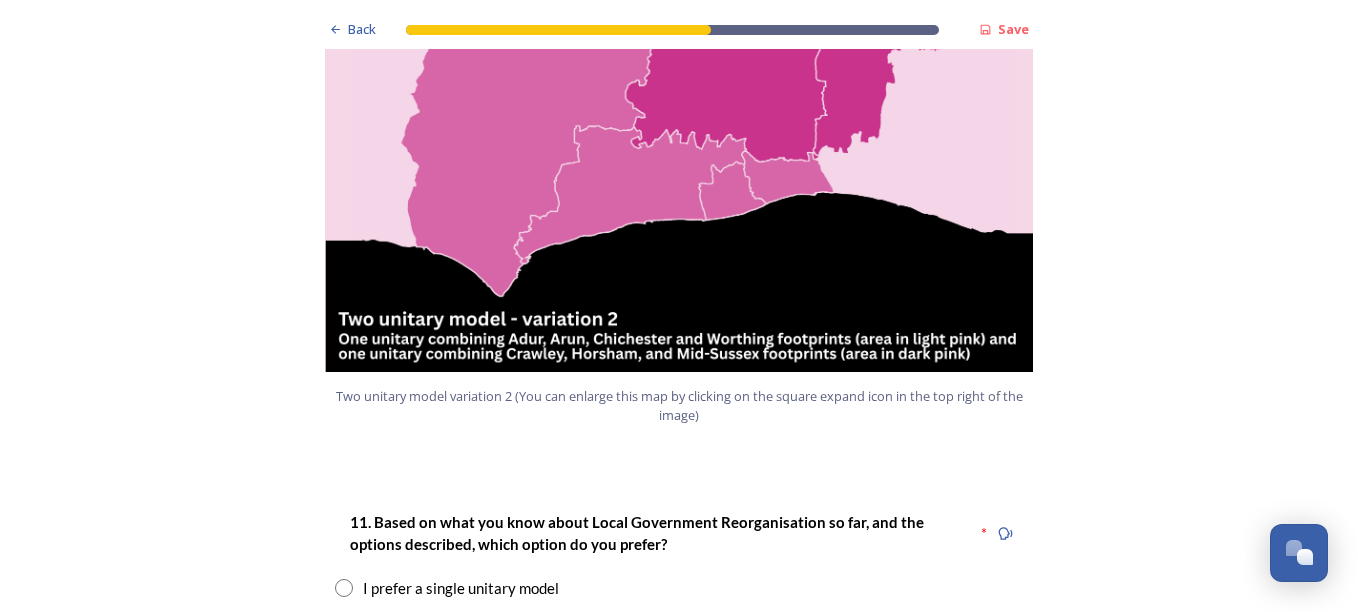 scroll, scrollTop: 2400, scrollLeft: 0, axis: vertical 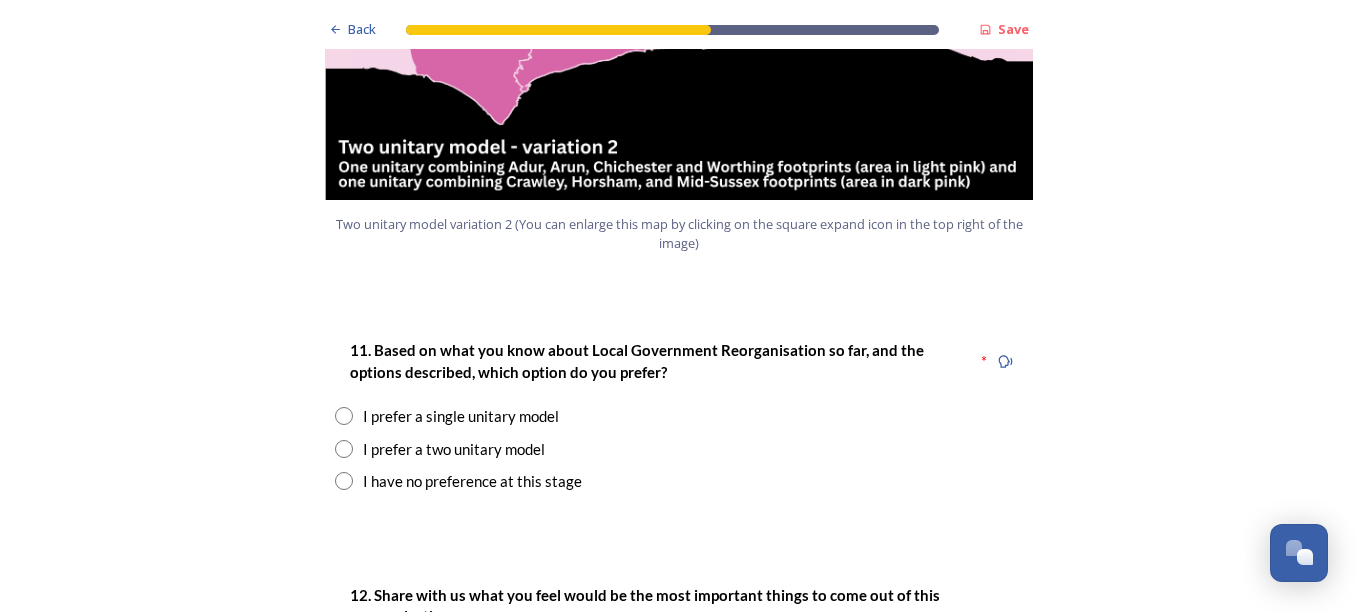 click at bounding box center [344, 416] 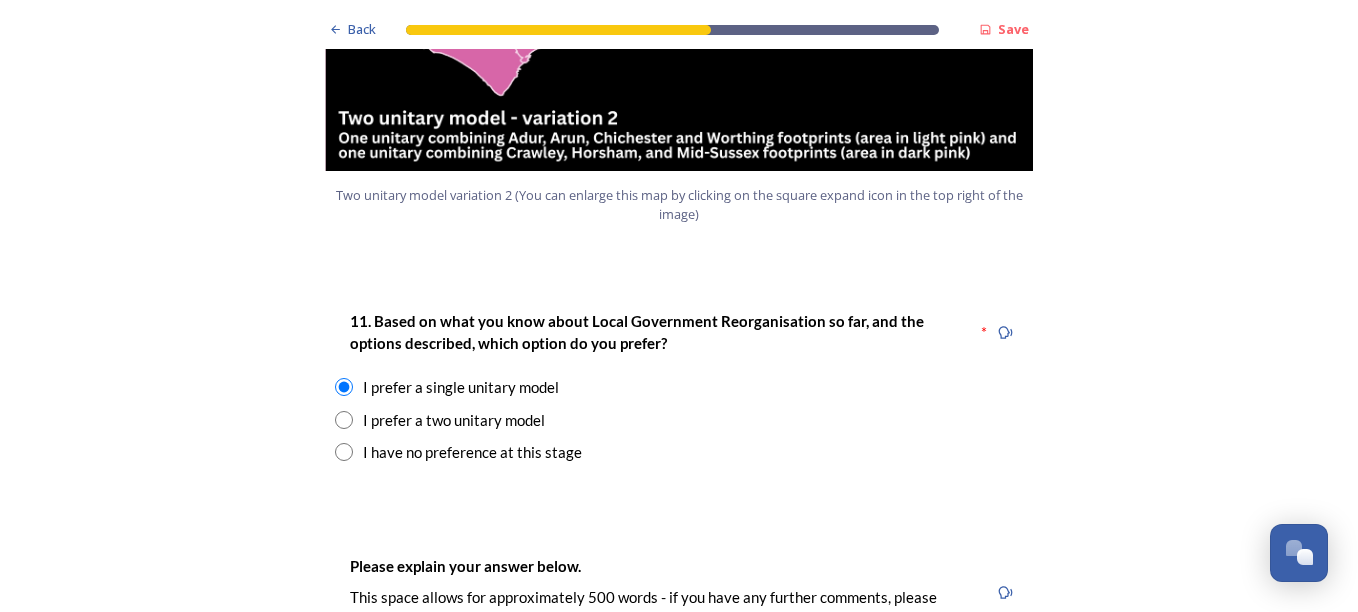scroll, scrollTop: 2800, scrollLeft: 0, axis: vertical 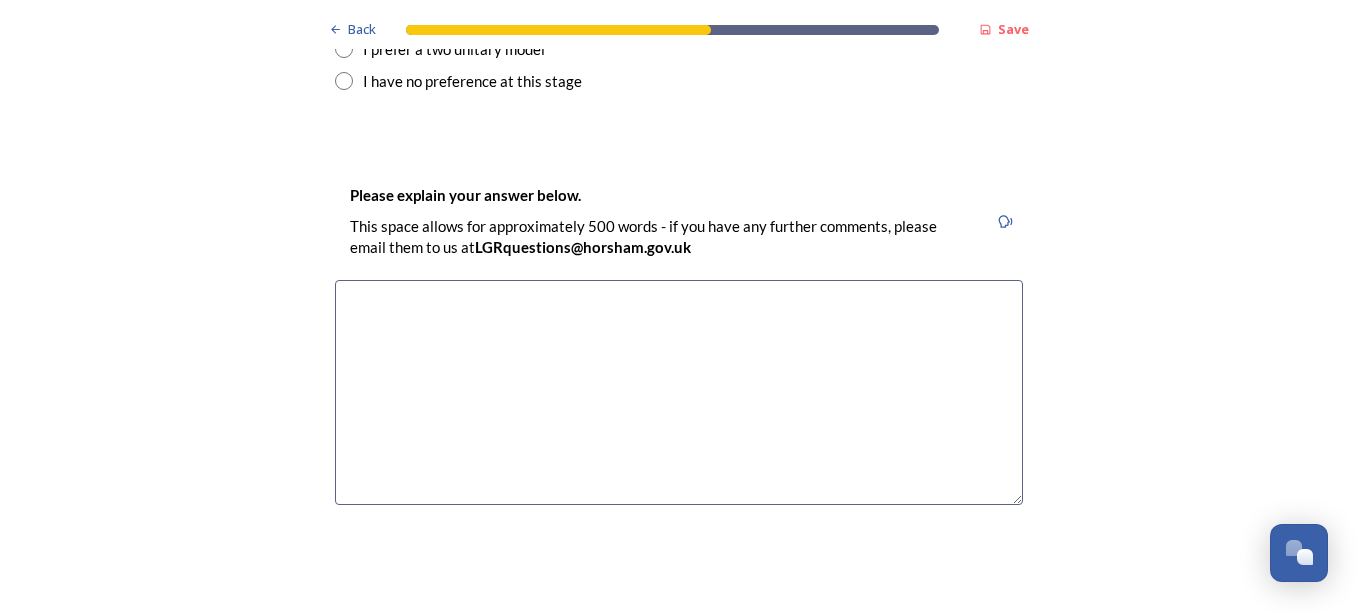 click at bounding box center [679, 392] 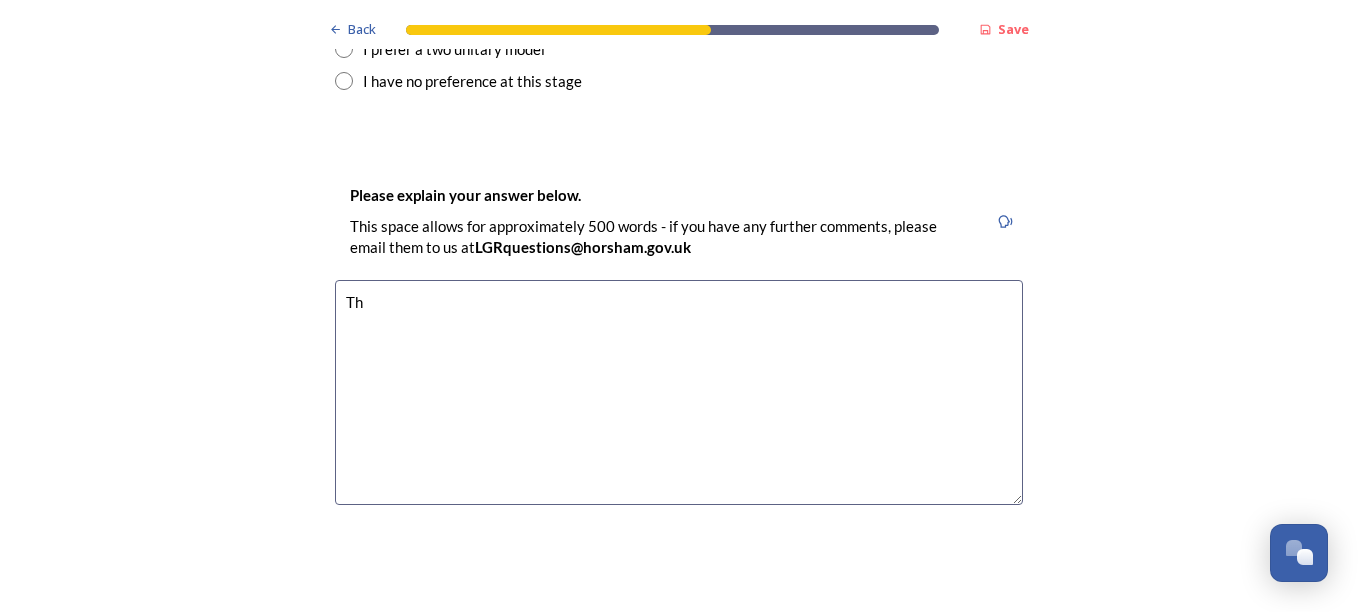 type on "T" 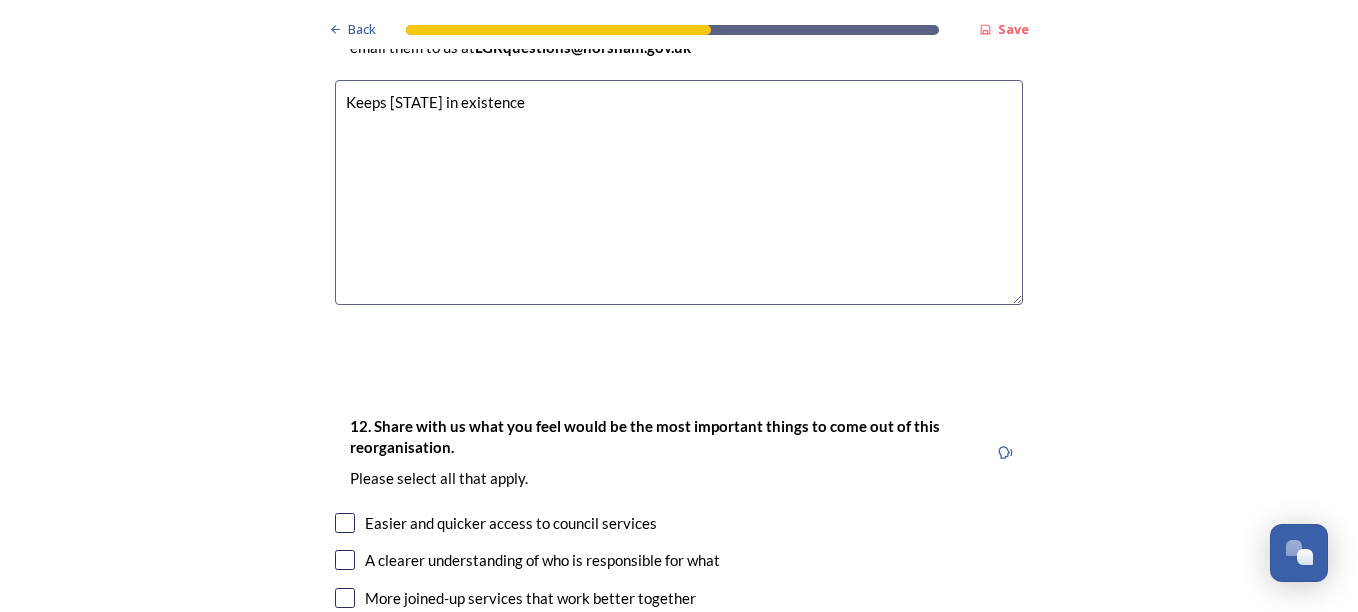 scroll, scrollTop: 2900, scrollLeft: 0, axis: vertical 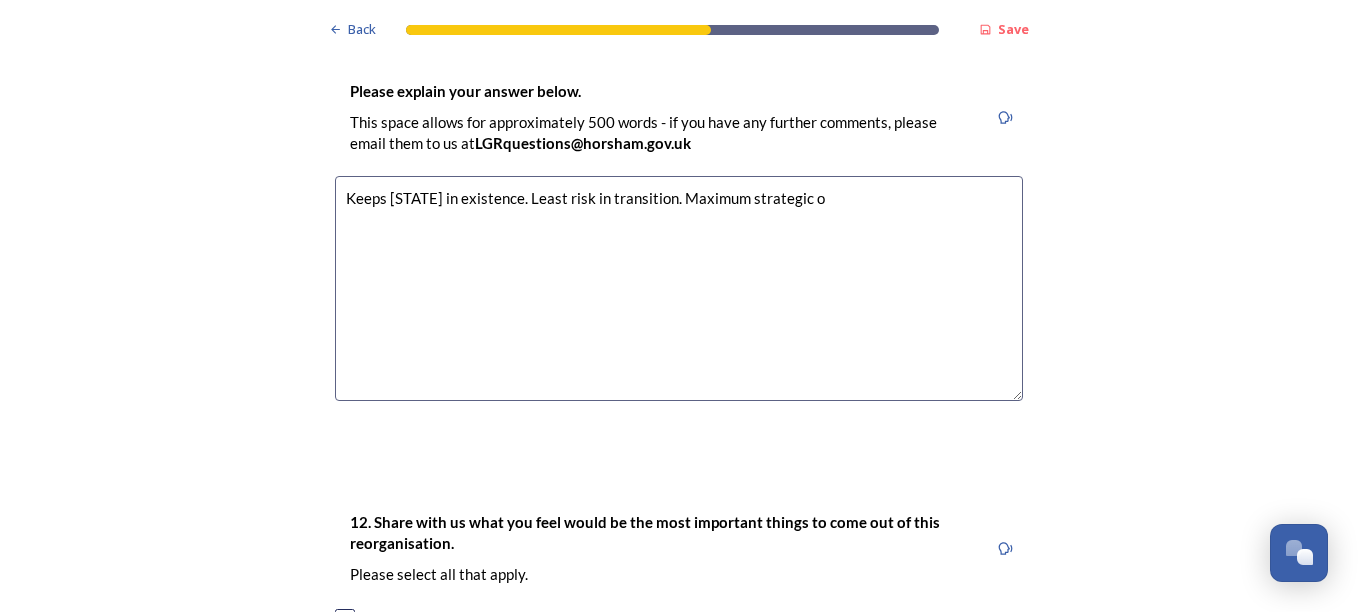click on "Keeps [STATE] in existence. Least risk in transition. Maximum strategic o" at bounding box center [679, 288] 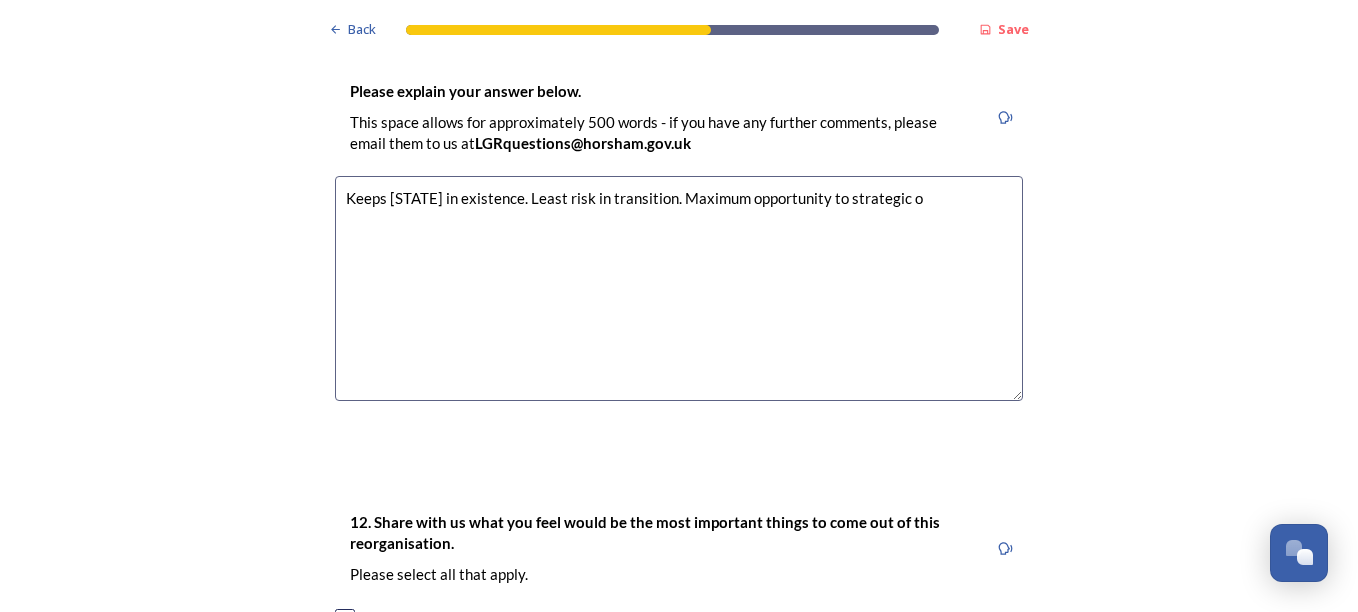 drag, startPoint x: 950, startPoint y: 198, endPoint x: 867, endPoint y: 196, distance: 83.02409 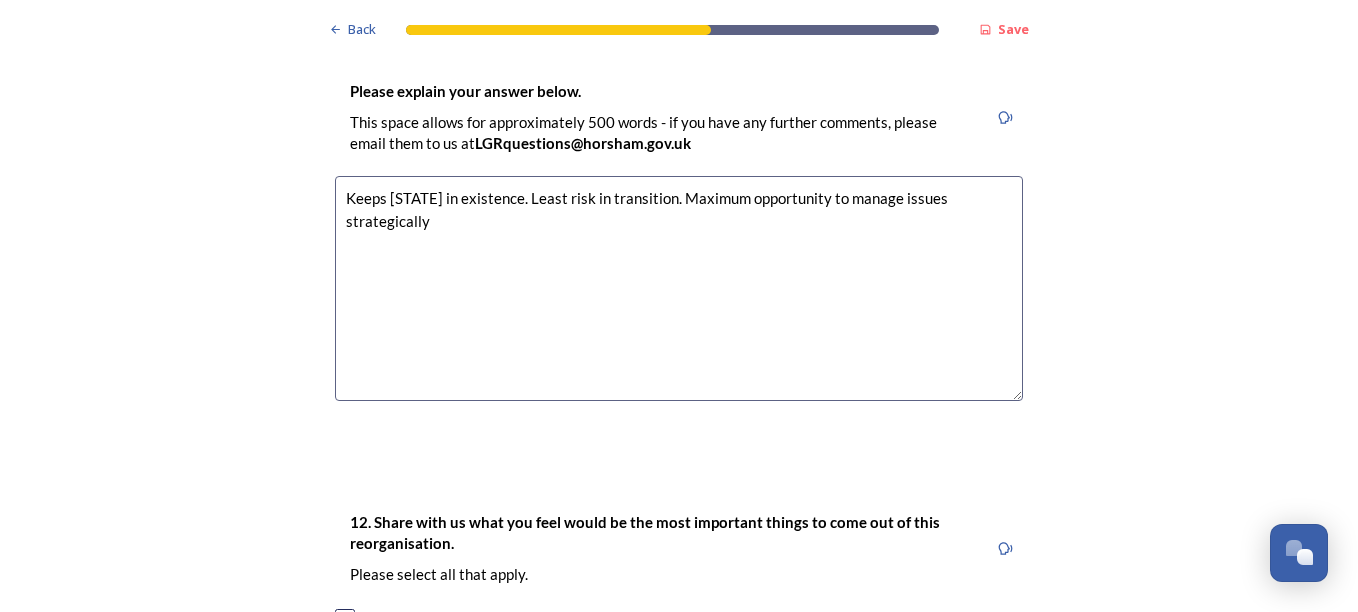 click on "Keeps [STATE] in existence. Least risk in transition. Maximum opportunity to manage issues strategically" at bounding box center [679, 288] 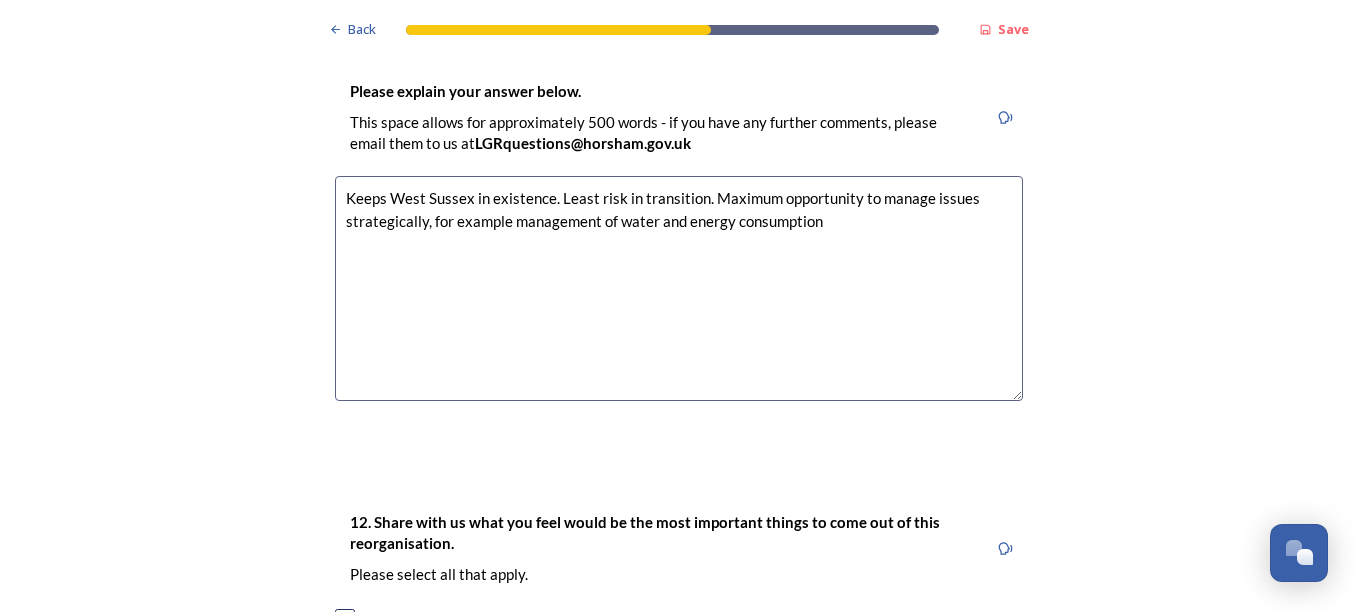 click on "Keeps West Sussex in existence. Least risk in transition. Maximum opportunity to manage issues strategically, for example management of water and energy consumption" at bounding box center [679, 288] 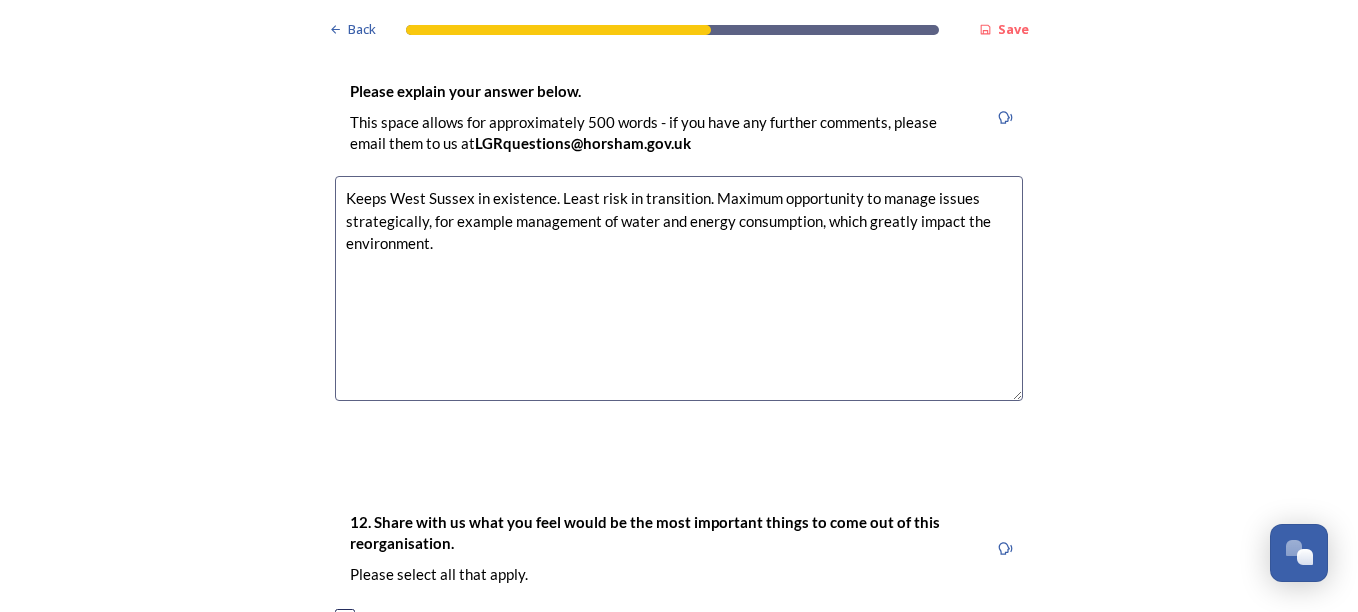 click on "Keeps West Sussex in existence. Least risk in transition. Maximum opportunity to manage issues strategically, for example management of water and energy consumption, which greatly impact the environment." at bounding box center [679, 288] 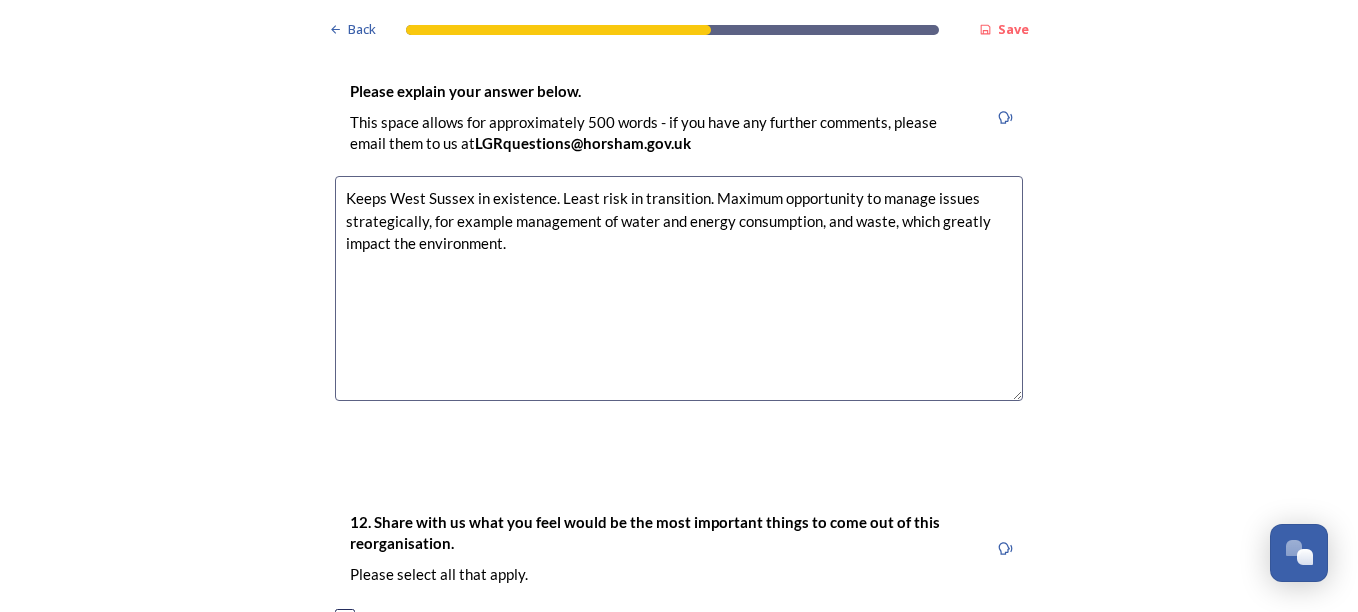 click on "Keeps West Sussex in existence. Least risk in transition. Maximum opportunity to manage issues strategically, for example management of water and energy consumption, and waste, which greatly impact the environment." at bounding box center [679, 288] 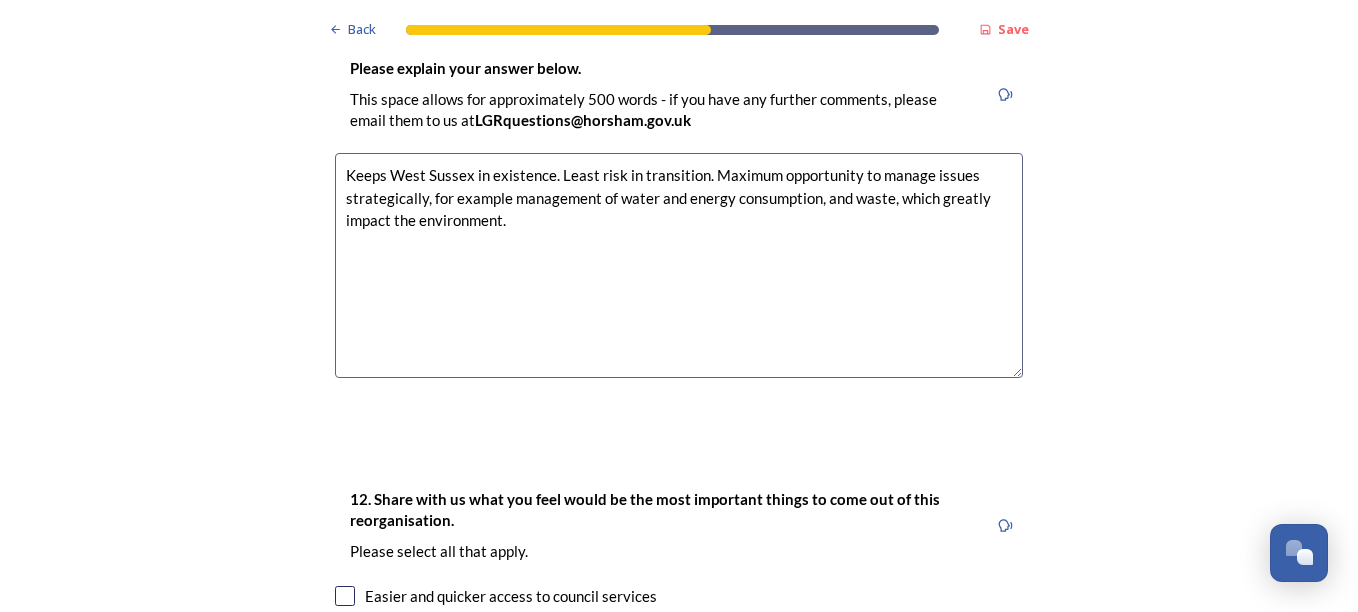 scroll, scrollTop: 2939, scrollLeft: 0, axis: vertical 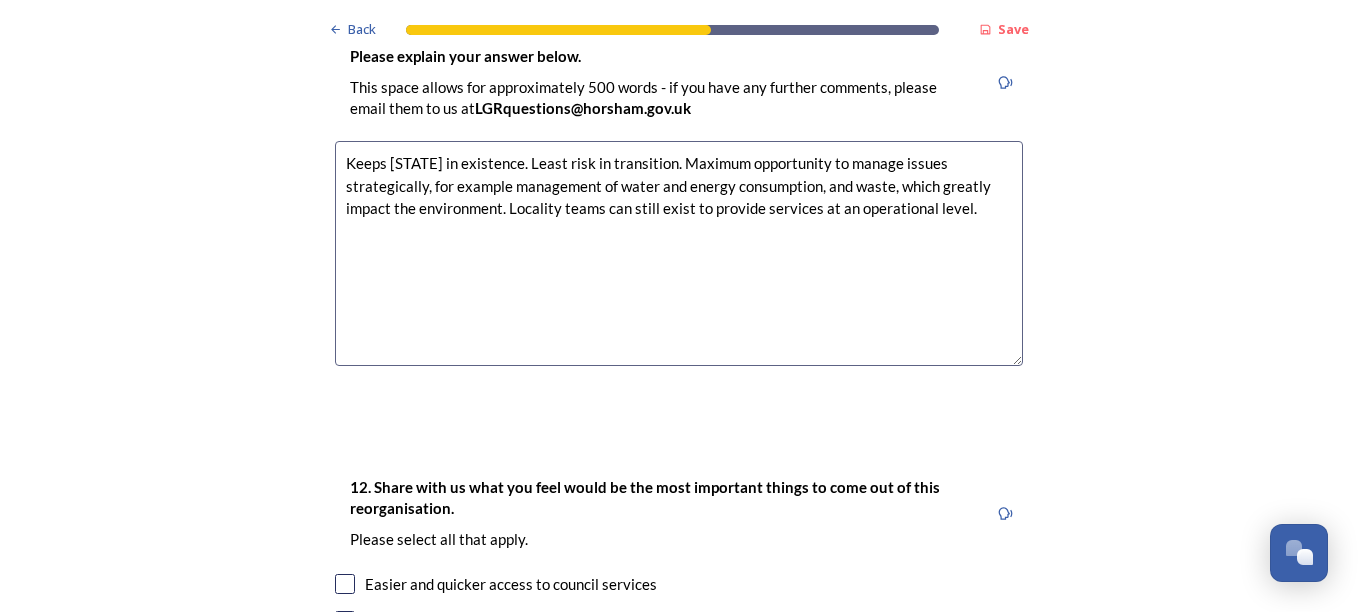 click on "Keeps [STATE] in existence. Least risk in transition. Maximum opportunity to manage issues strategically, for example management of water and energy consumption, and waste, which greatly impact the environment. Locality teams can still exist to provide services at an operational level." at bounding box center [679, 253] 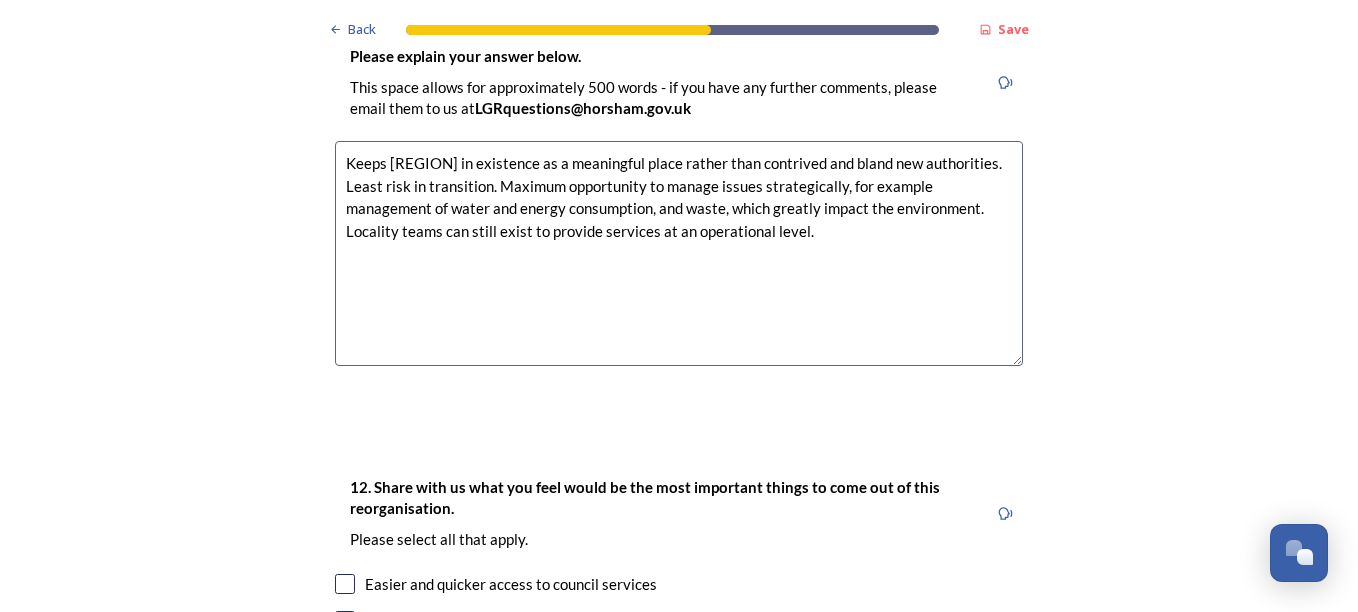 click on "Keeps [REGION] in existence as a meaningful place rather than contrived and bland new authorities. Least risk in transition. Maximum opportunity to manage issues strategically, for example management of water and energy consumption, and waste, which greatly impact the environment. Locality teams can still exist to provide services at an operational level." at bounding box center (679, 253) 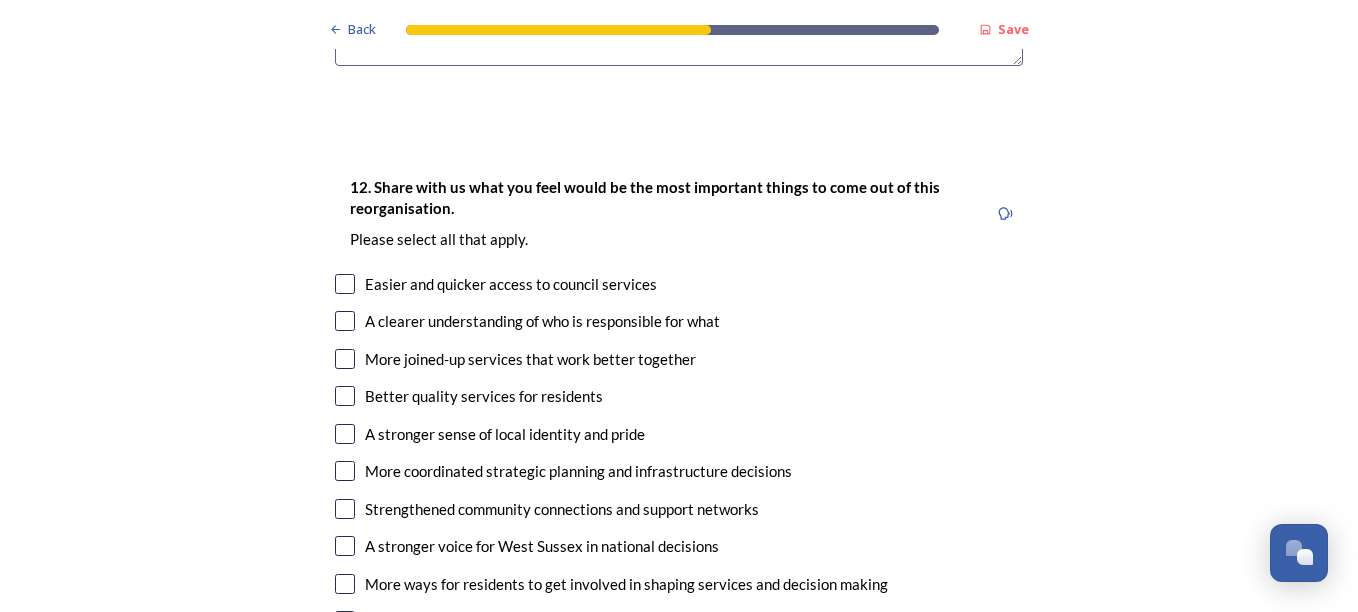 scroll, scrollTop: 3339, scrollLeft: 0, axis: vertical 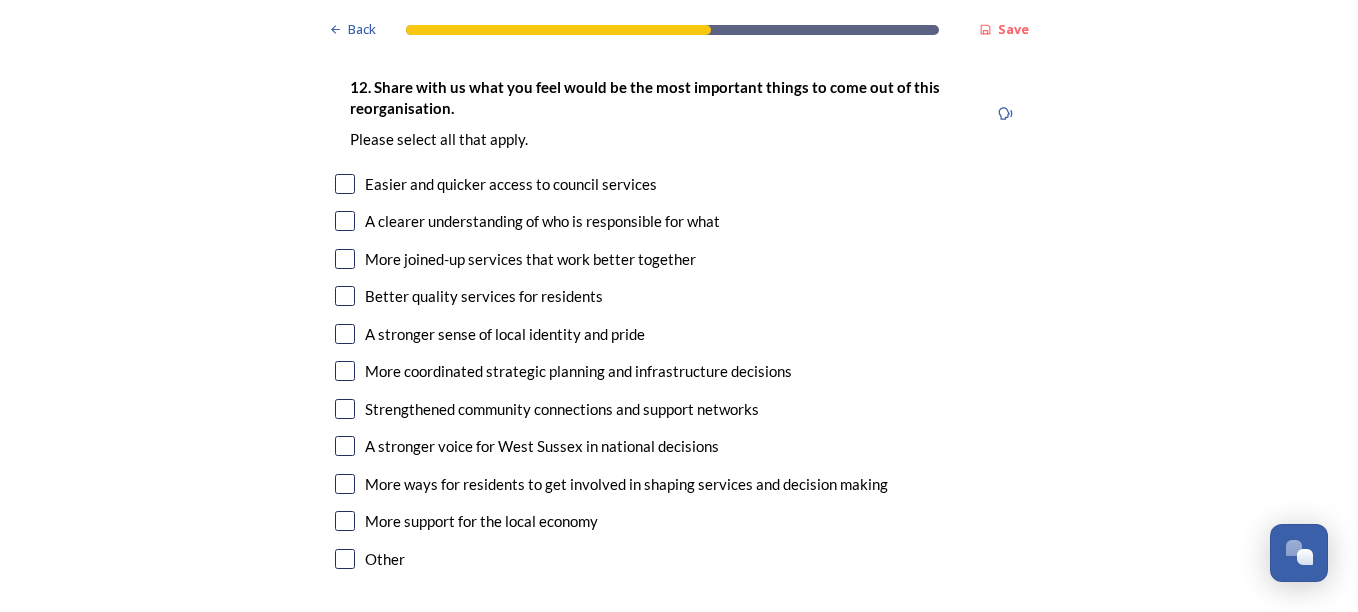 type on "Keeps [REGION] in existence as a meaningful place rather than contrived and bland new authorities. Least risk in transition. Maximum opportunity to manage issues strategically, for example management of water and energy consumption, and waste, which greatly impact the environment. Locality teams can still exist to provide services at an operational level." 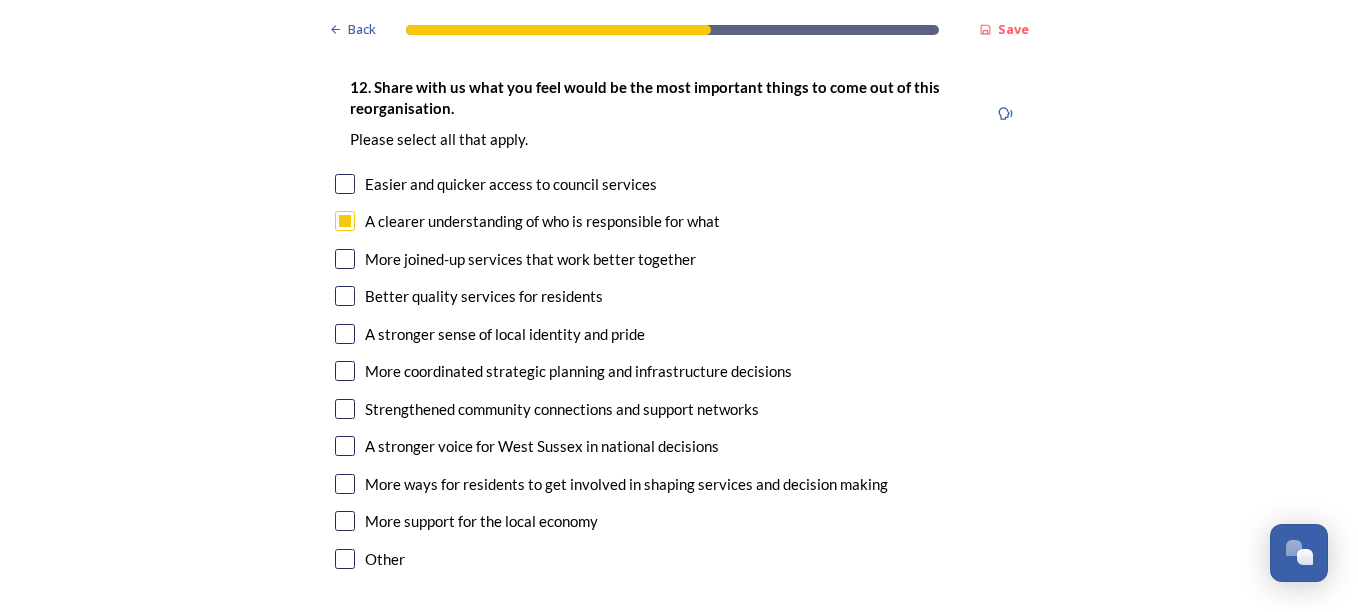 click at bounding box center (345, 259) 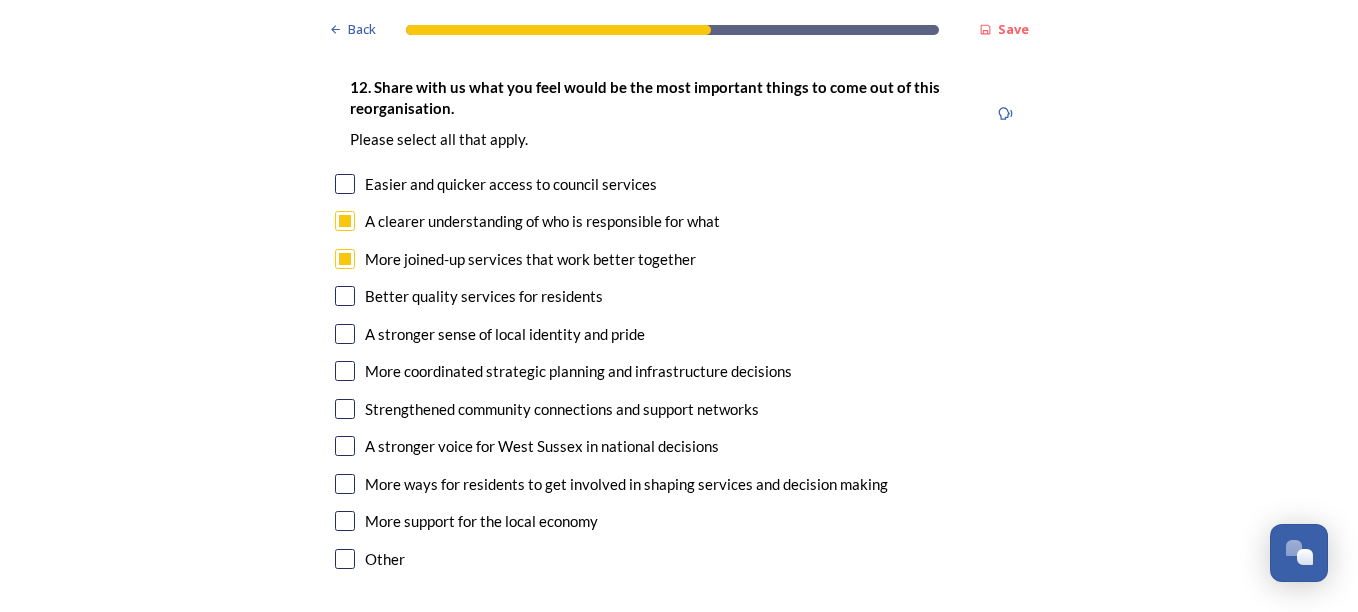 click at bounding box center (345, 371) 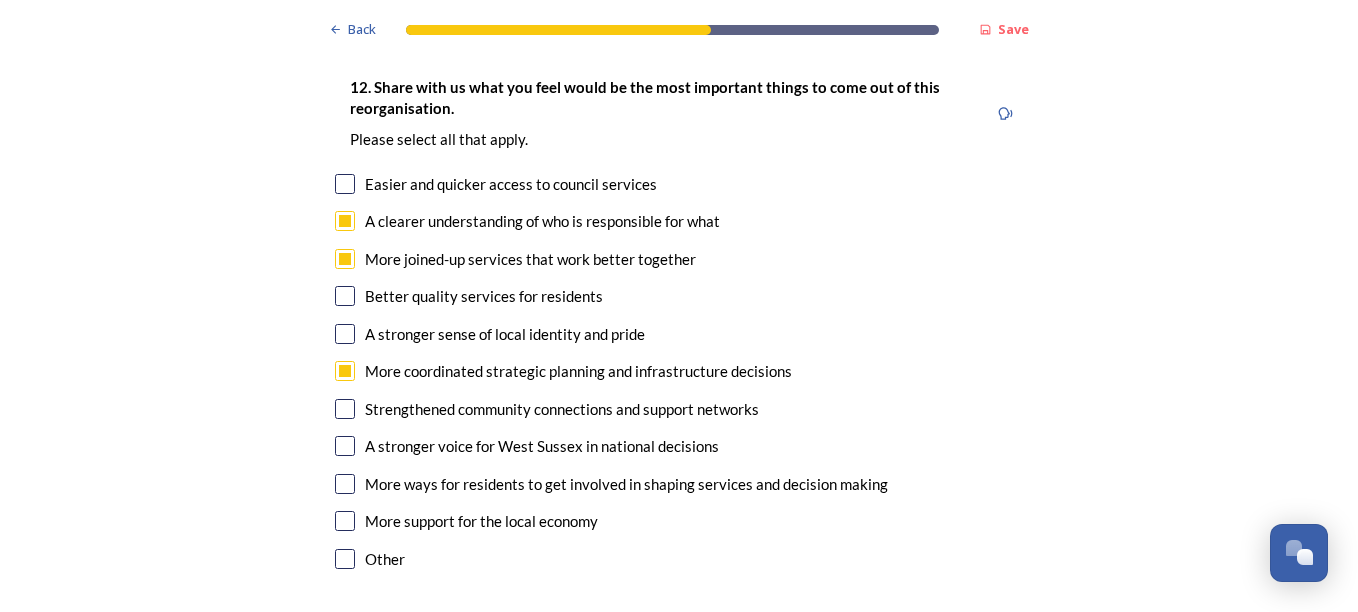 click at bounding box center (345, 409) 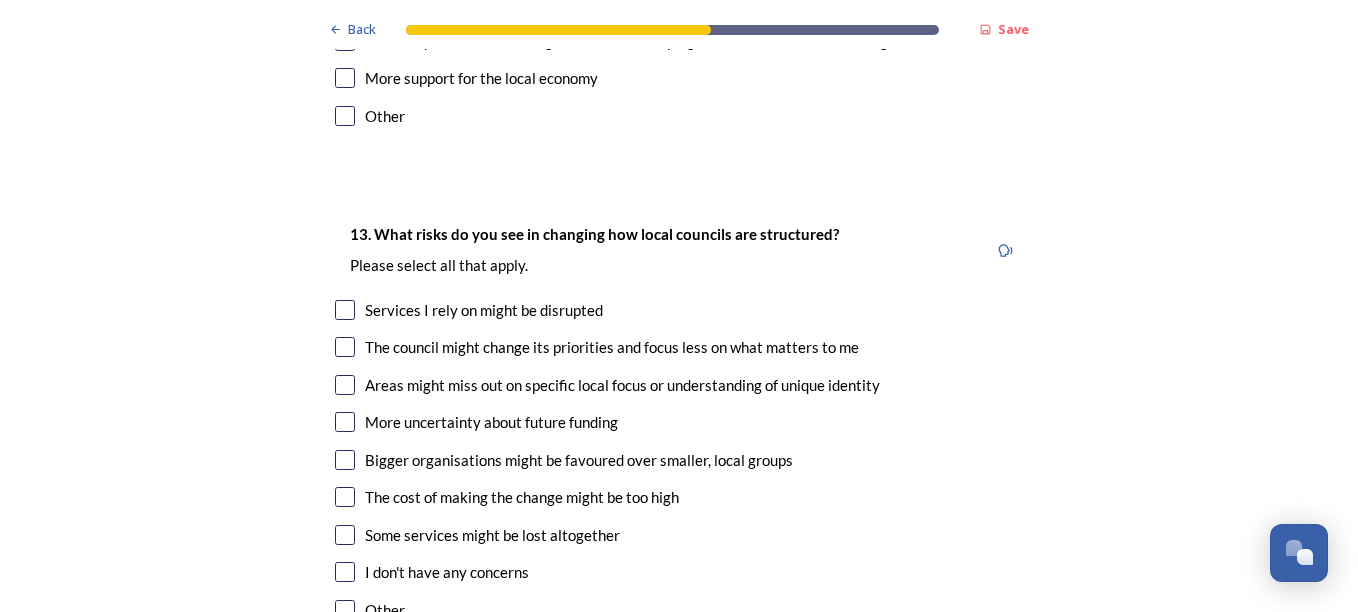 scroll, scrollTop: 3839, scrollLeft: 0, axis: vertical 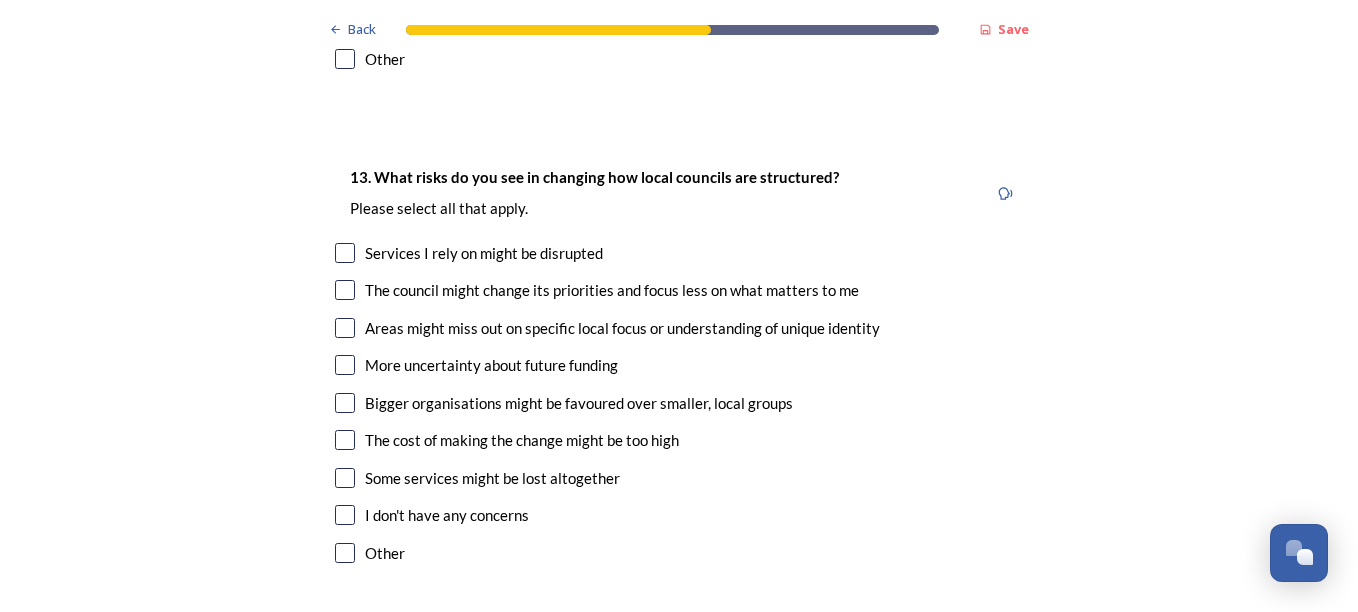 click at bounding box center [345, 290] 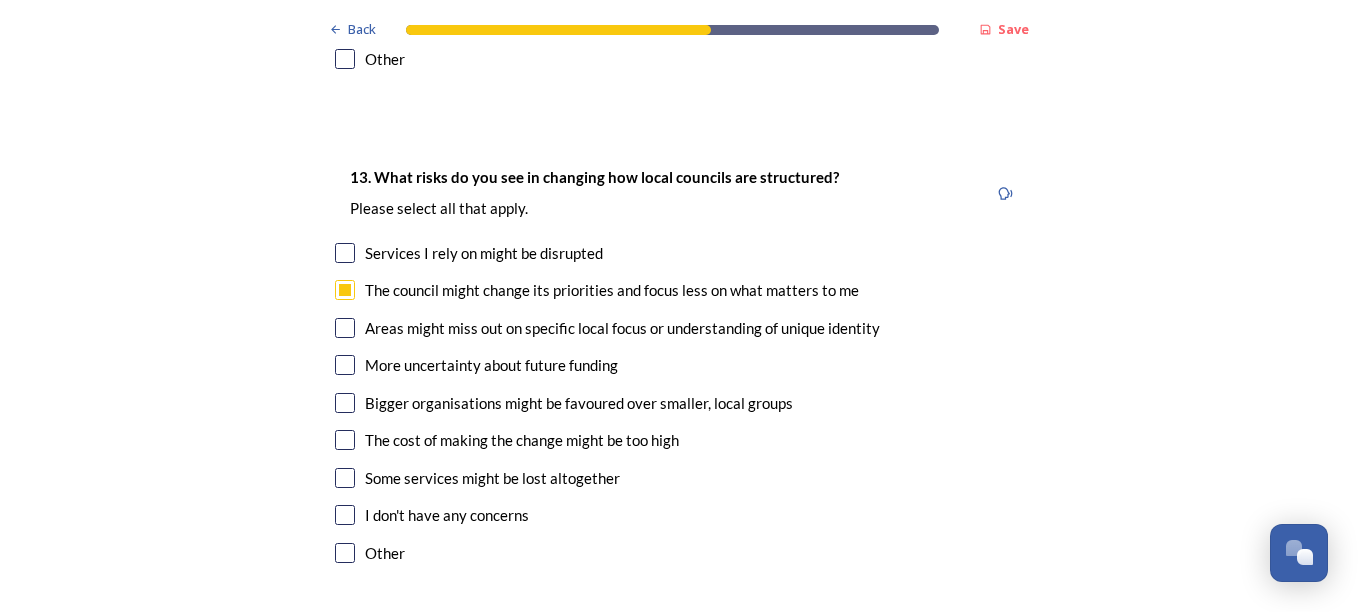 click at bounding box center (345, 365) 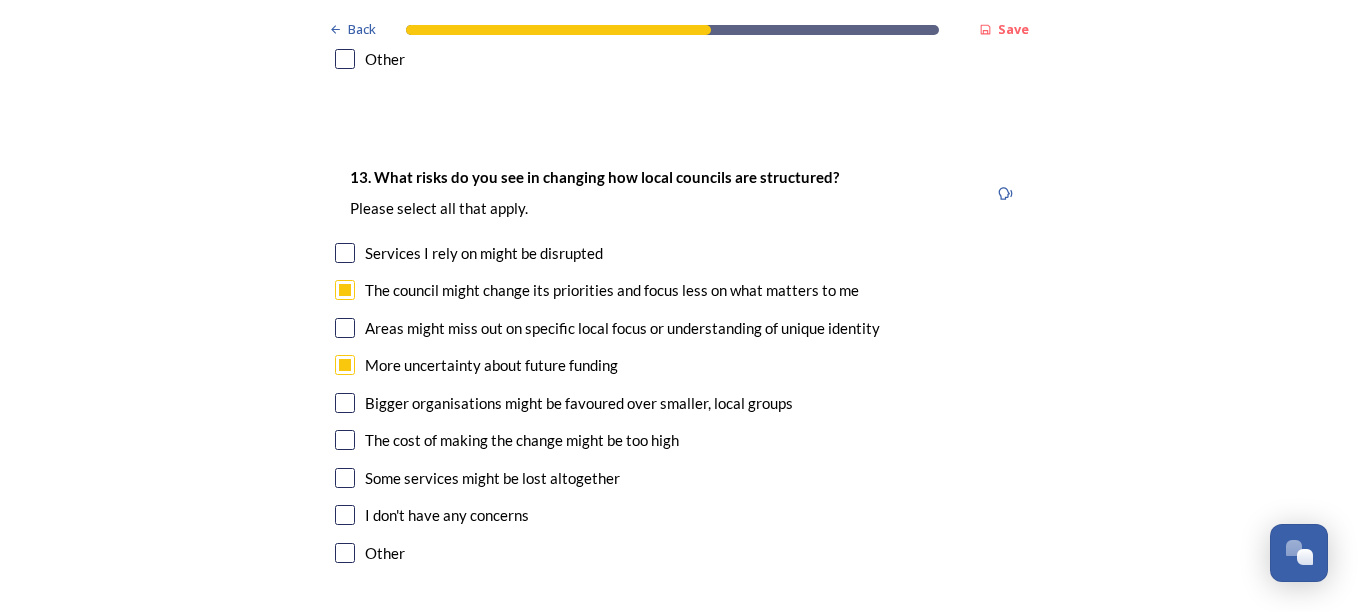 click at bounding box center (345, 403) 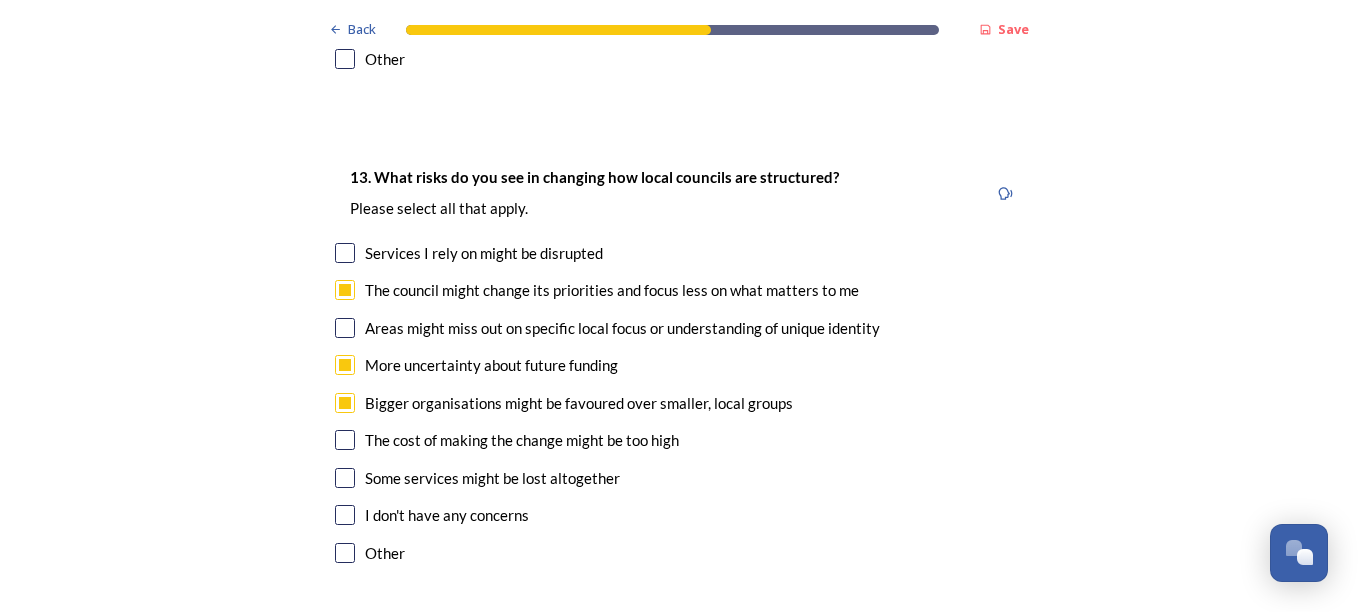click at bounding box center [345, 440] 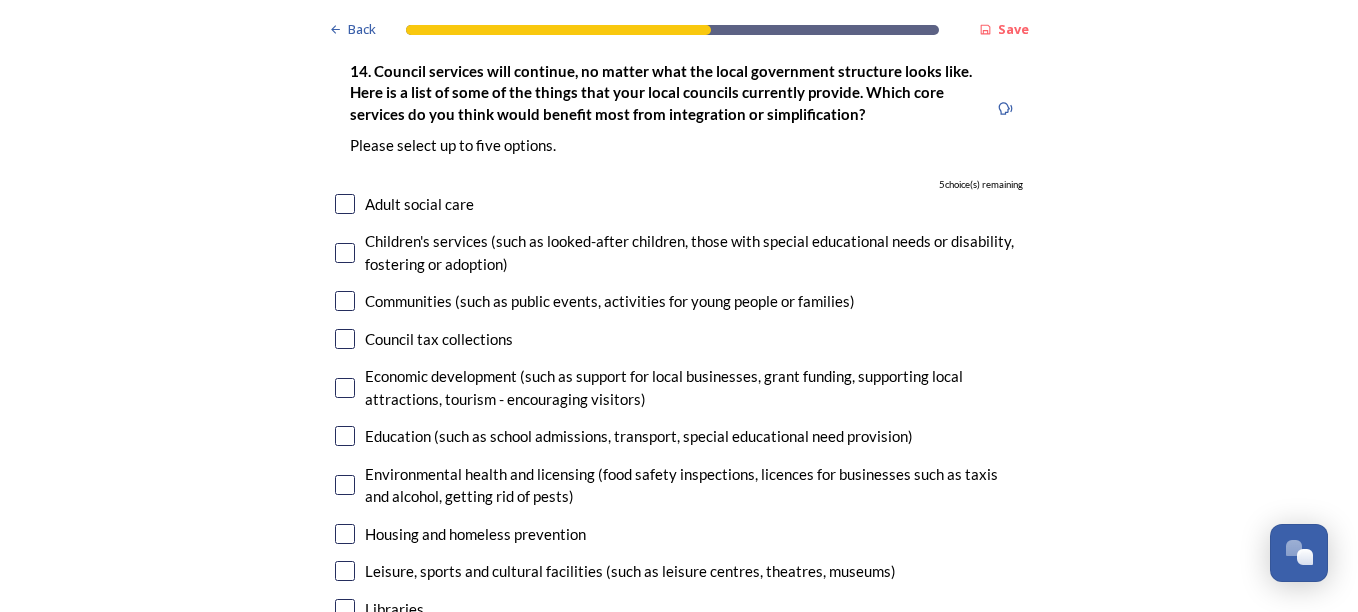 scroll, scrollTop: 4539, scrollLeft: 0, axis: vertical 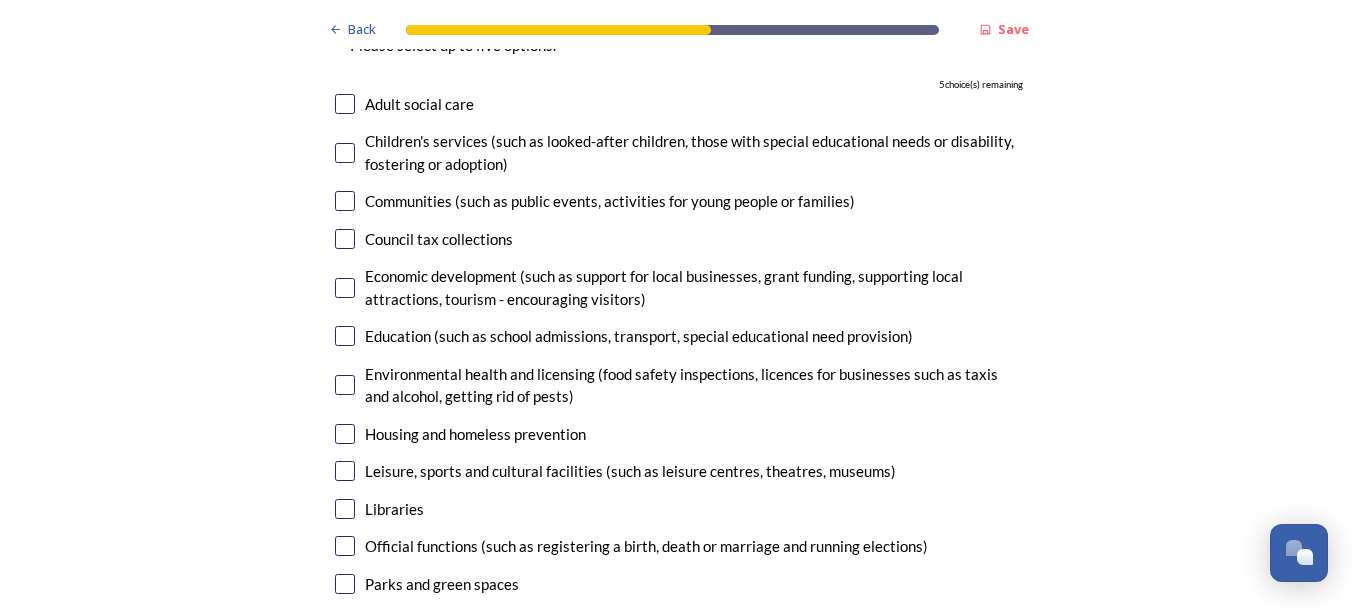 click at bounding box center [345, 239] 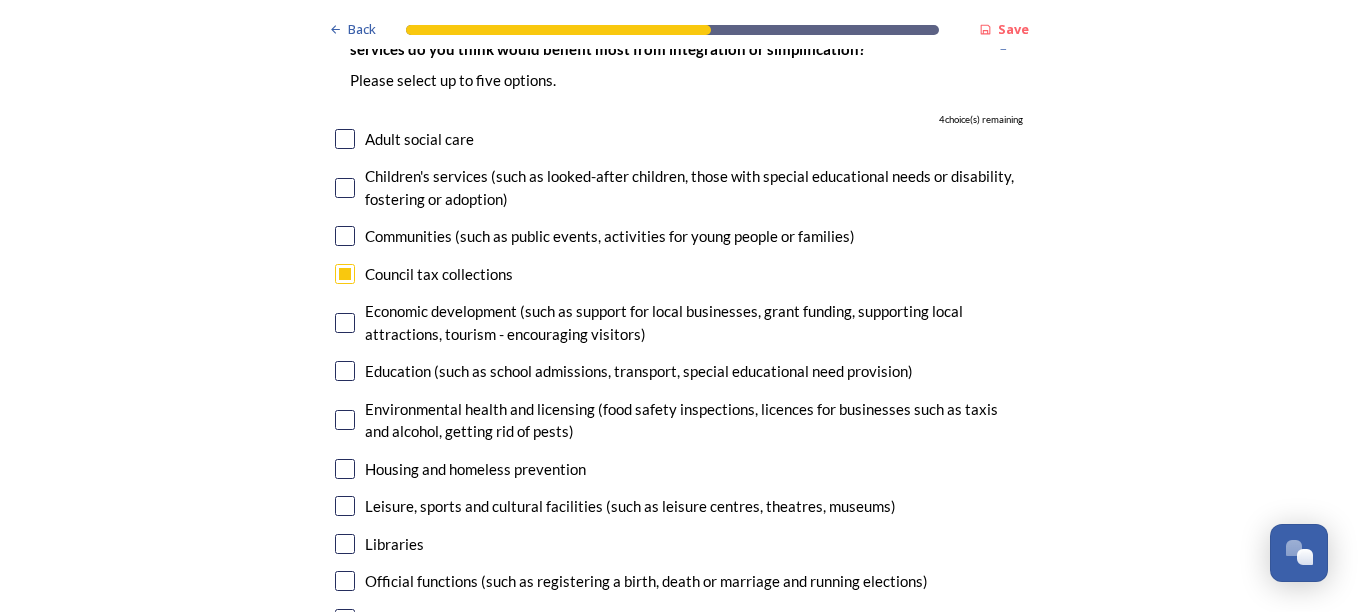 scroll, scrollTop: 4539, scrollLeft: 0, axis: vertical 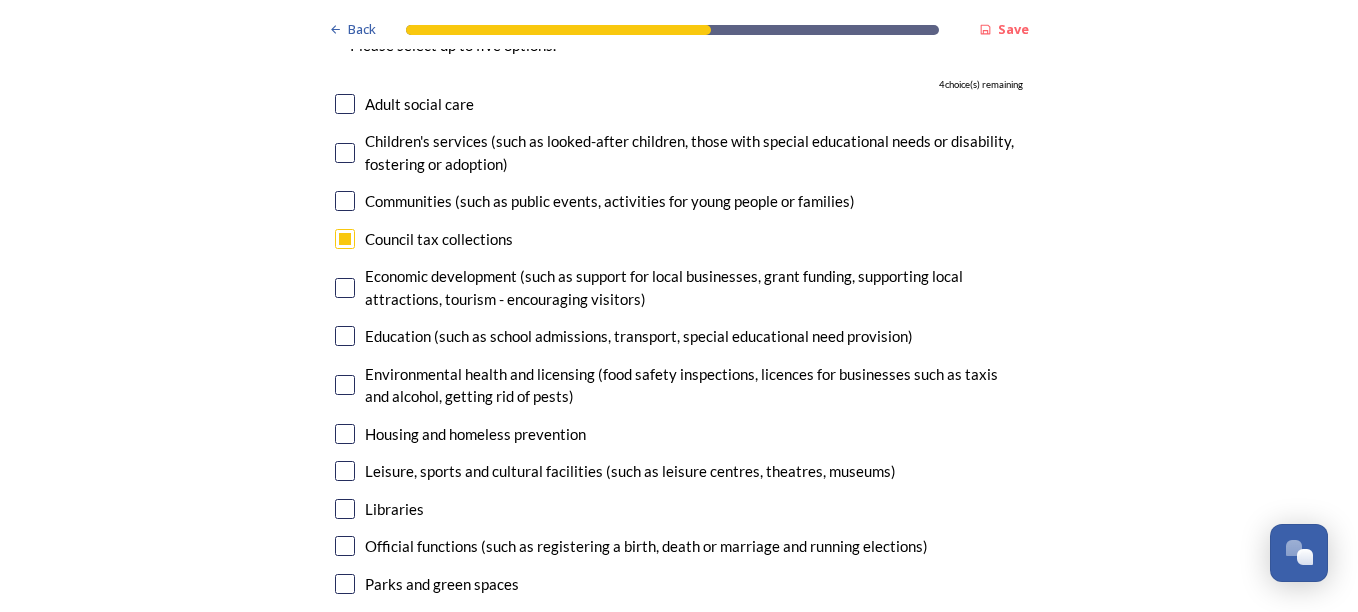 click at bounding box center [345, 288] 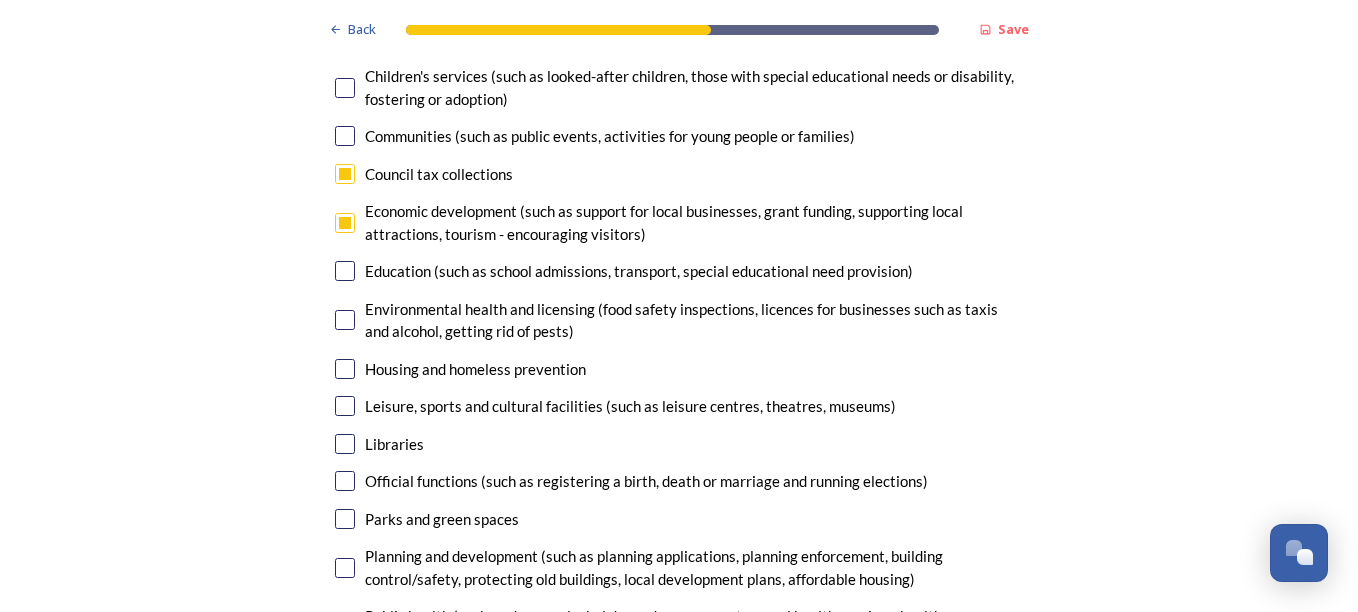 scroll, scrollTop: 4639, scrollLeft: 0, axis: vertical 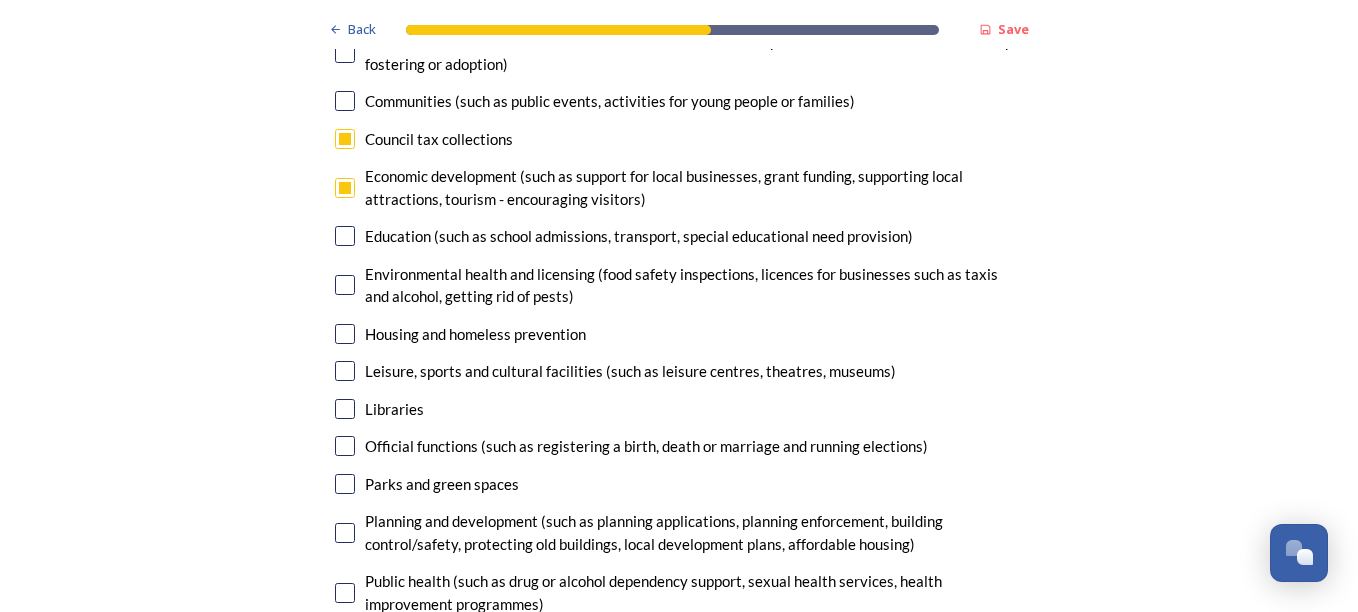 click at bounding box center (345, 334) 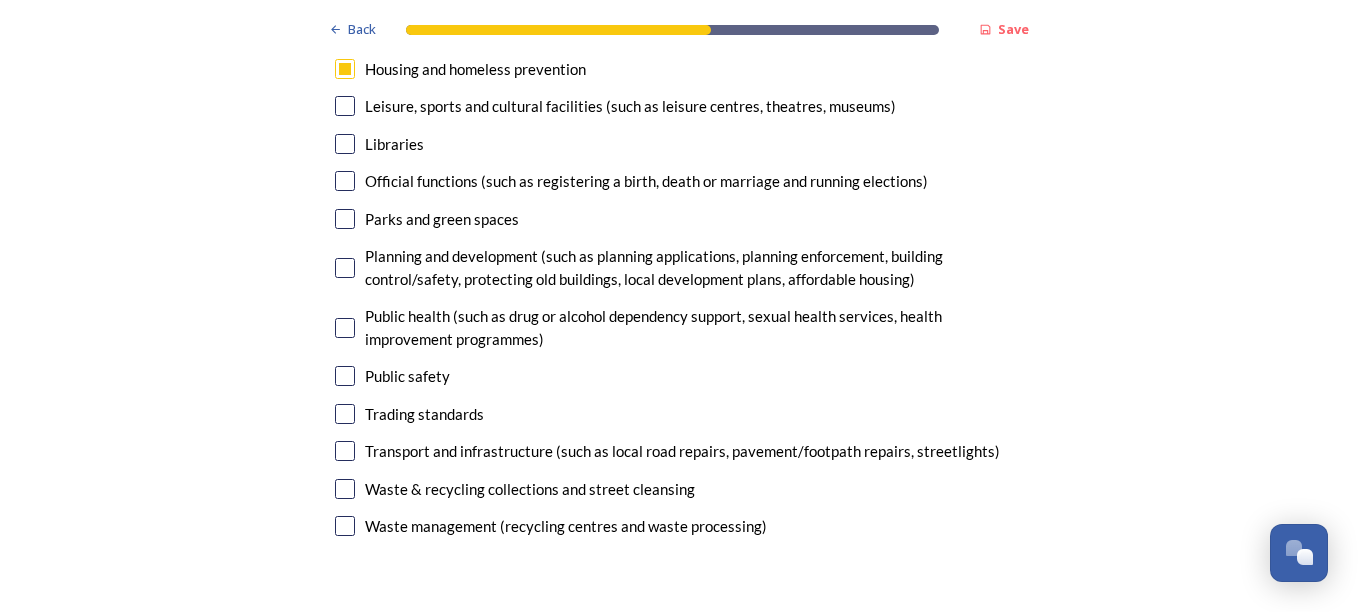 scroll, scrollTop: 4939, scrollLeft: 0, axis: vertical 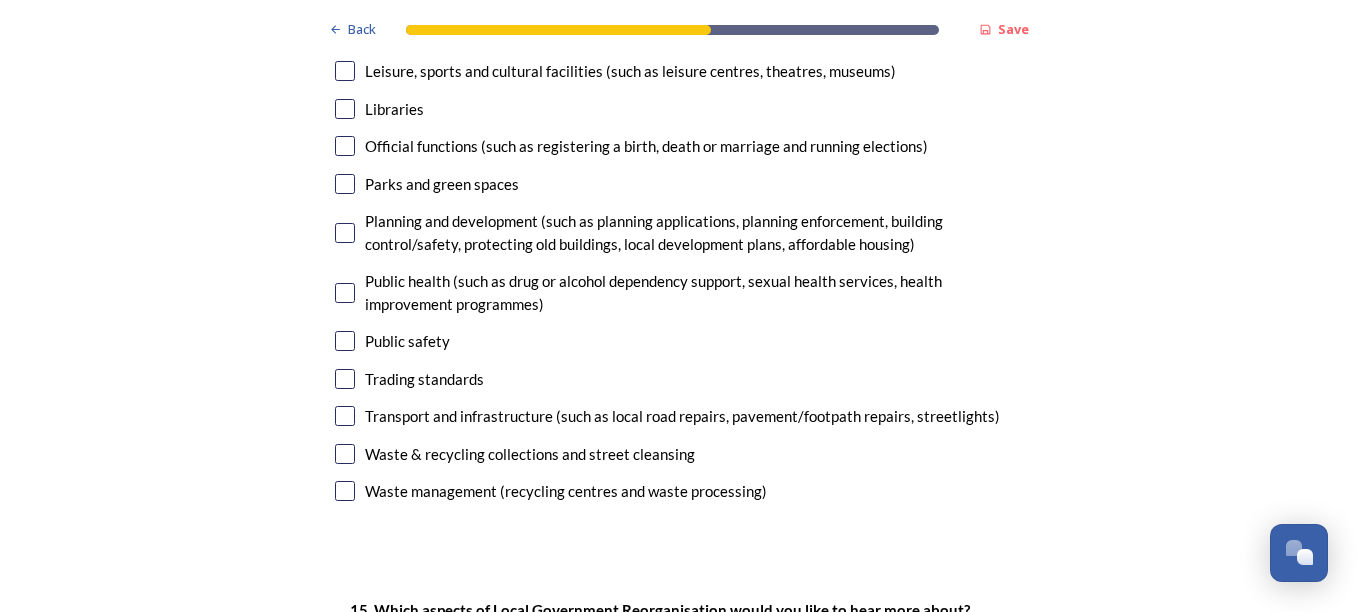 click at bounding box center (345, 454) 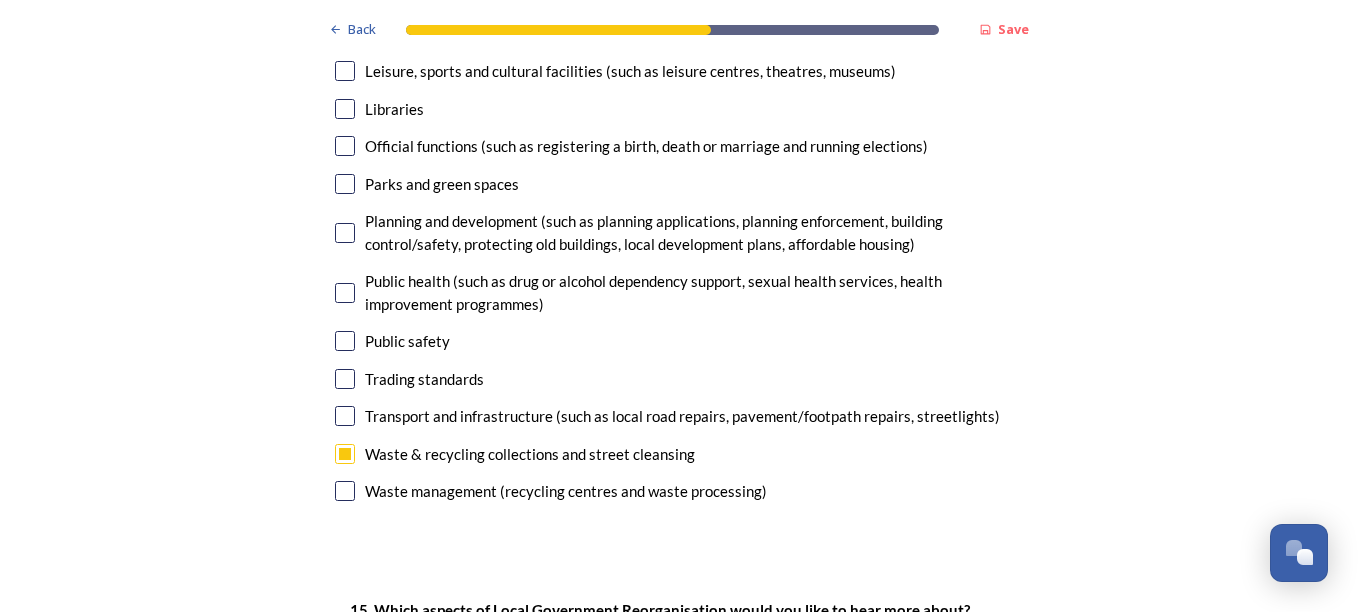 click at bounding box center [345, 491] 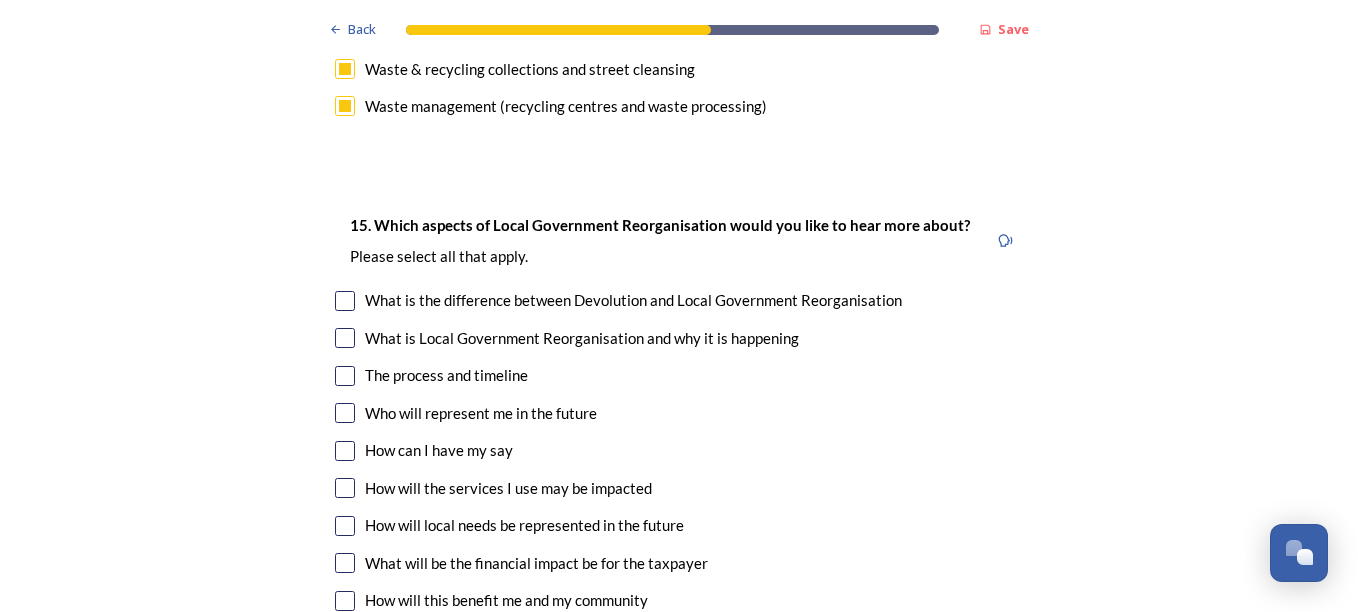 scroll, scrollTop: 5439, scrollLeft: 0, axis: vertical 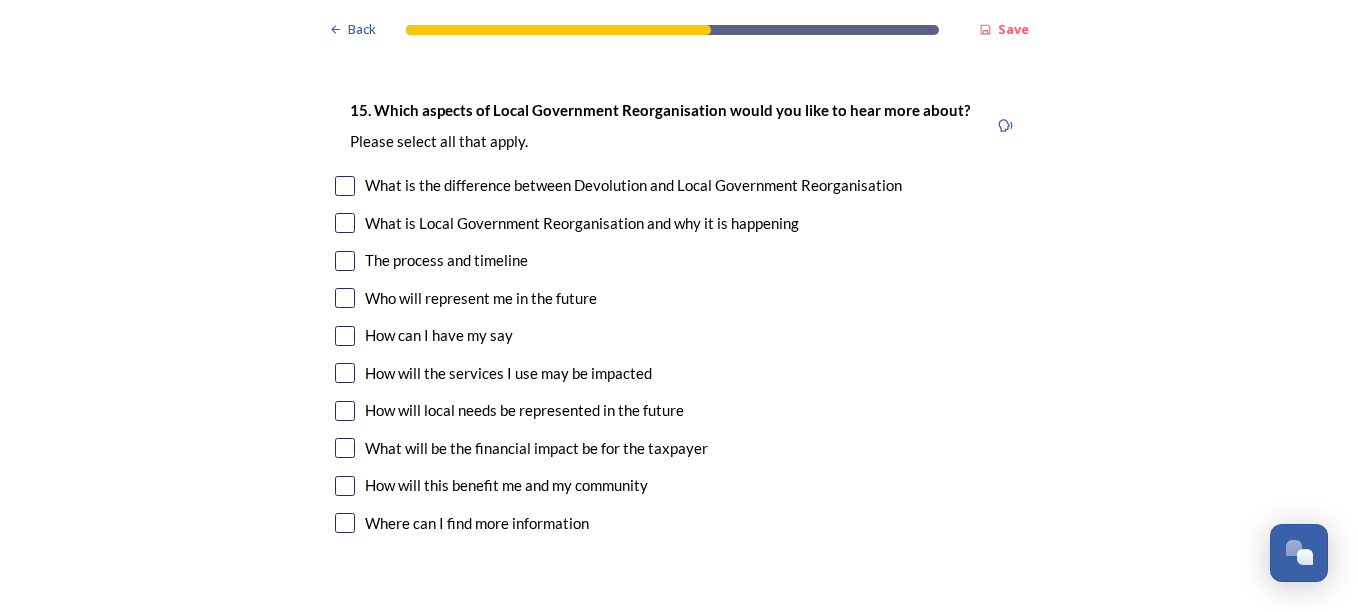 click at bounding box center [345, 486] 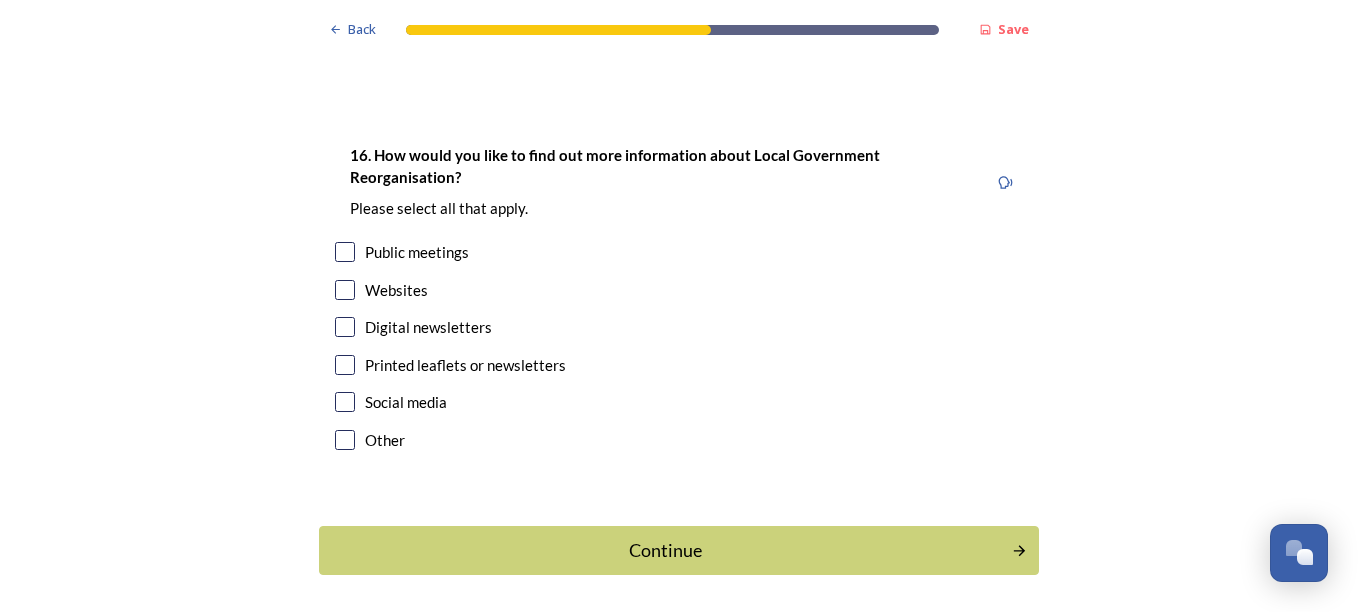 scroll, scrollTop: 5939, scrollLeft: 0, axis: vertical 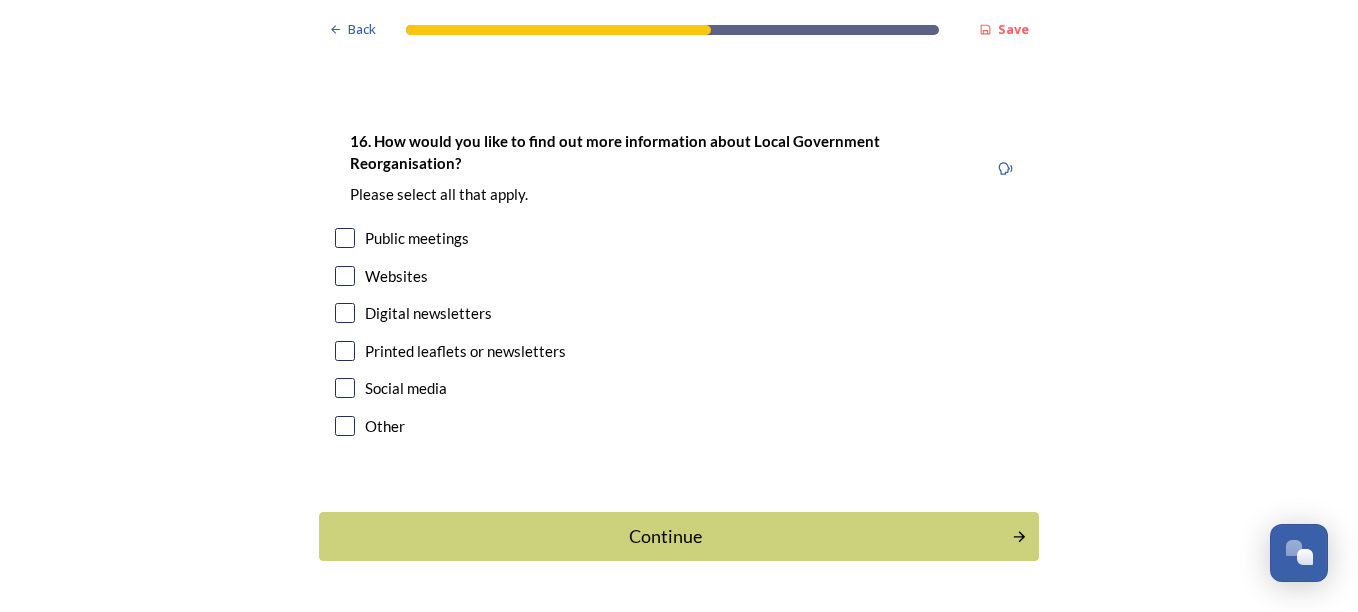 click at bounding box center (345, 426) 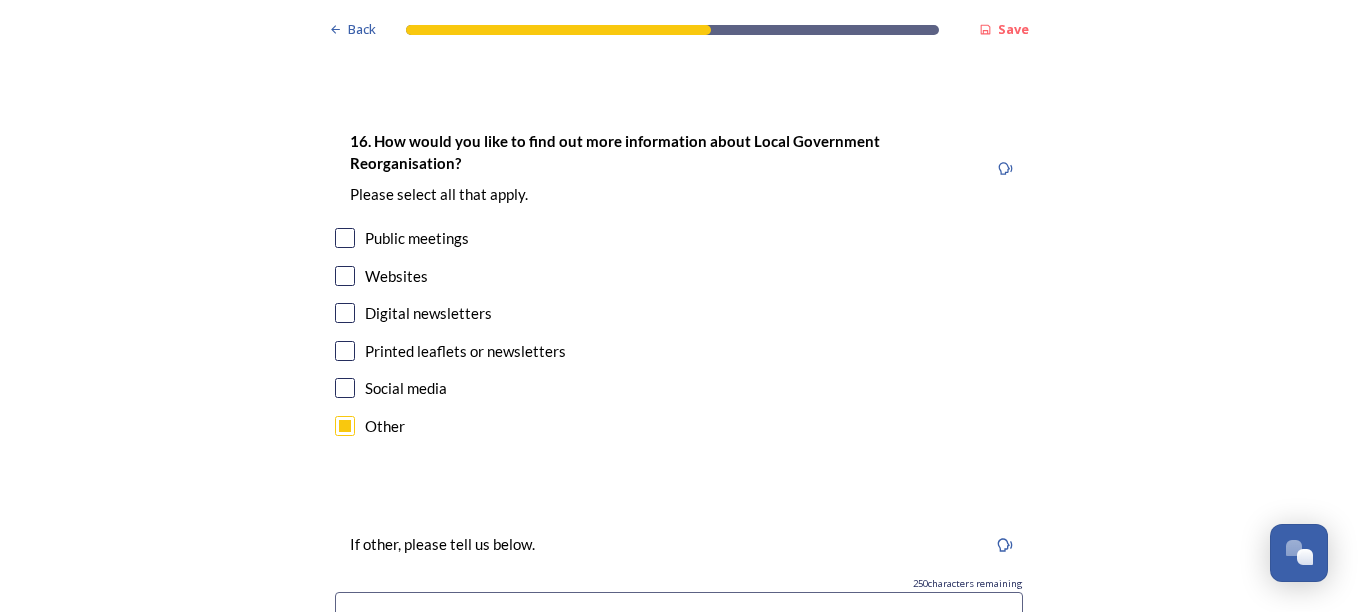 click at bounding box center (345, 426) 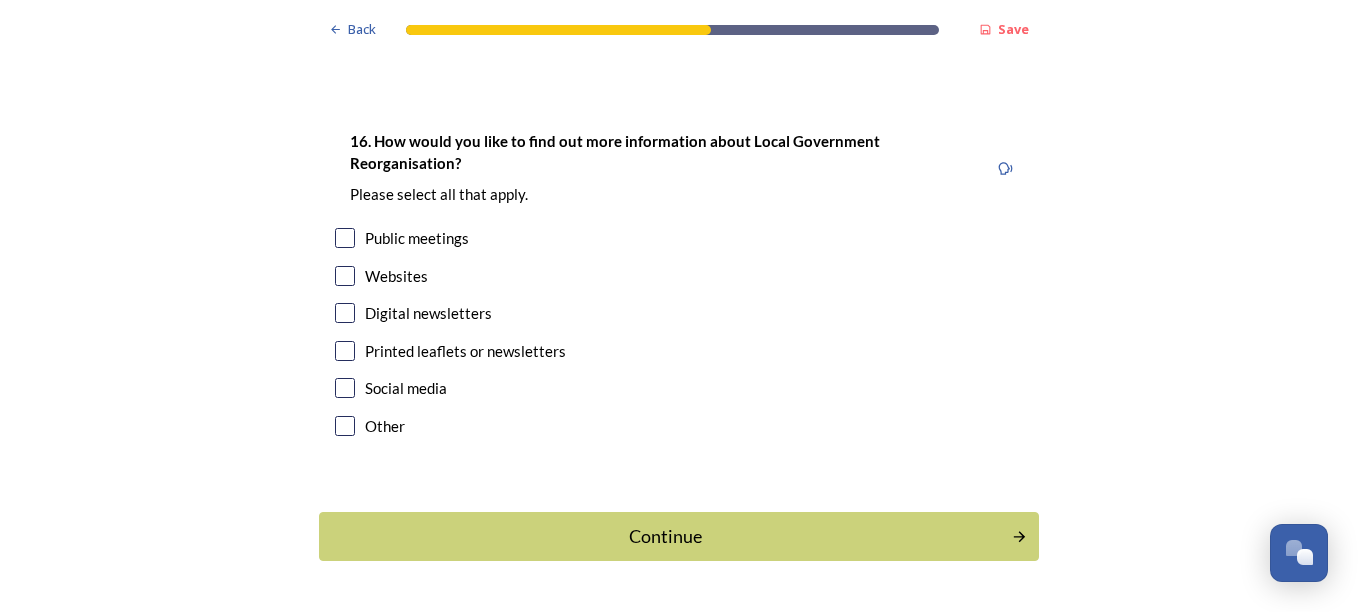 click at bounding box center [345, 238] 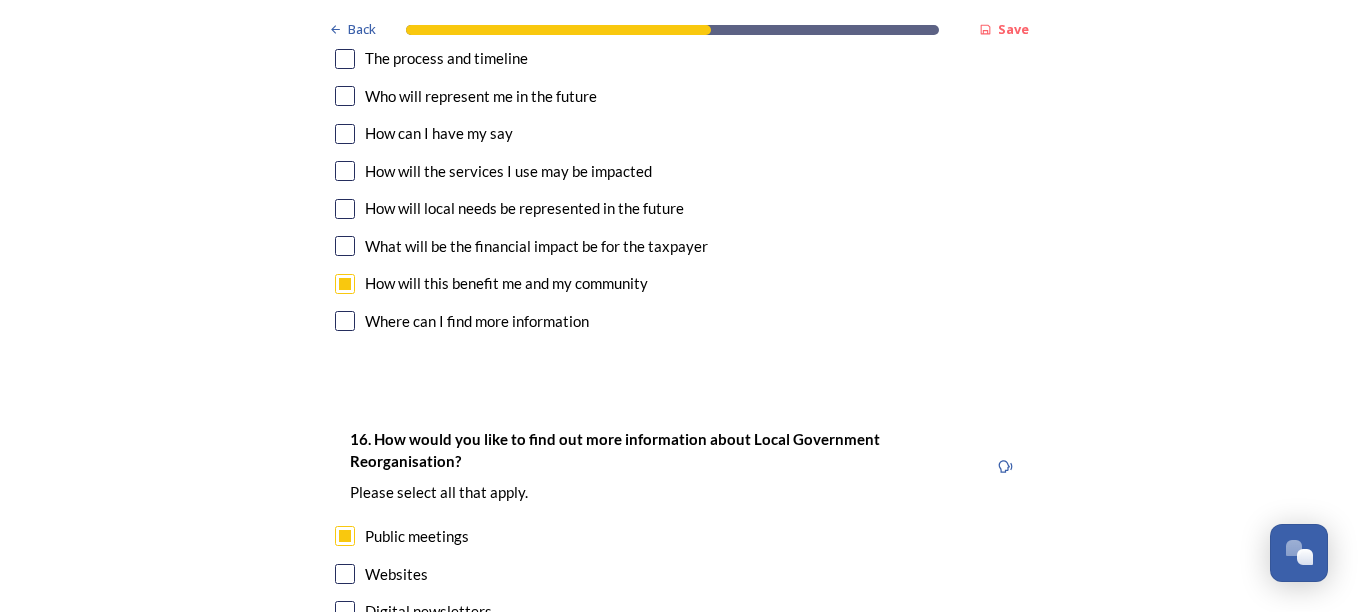 scroll, scrollTop: 5639, scrollLeft: 0, axis: vertical 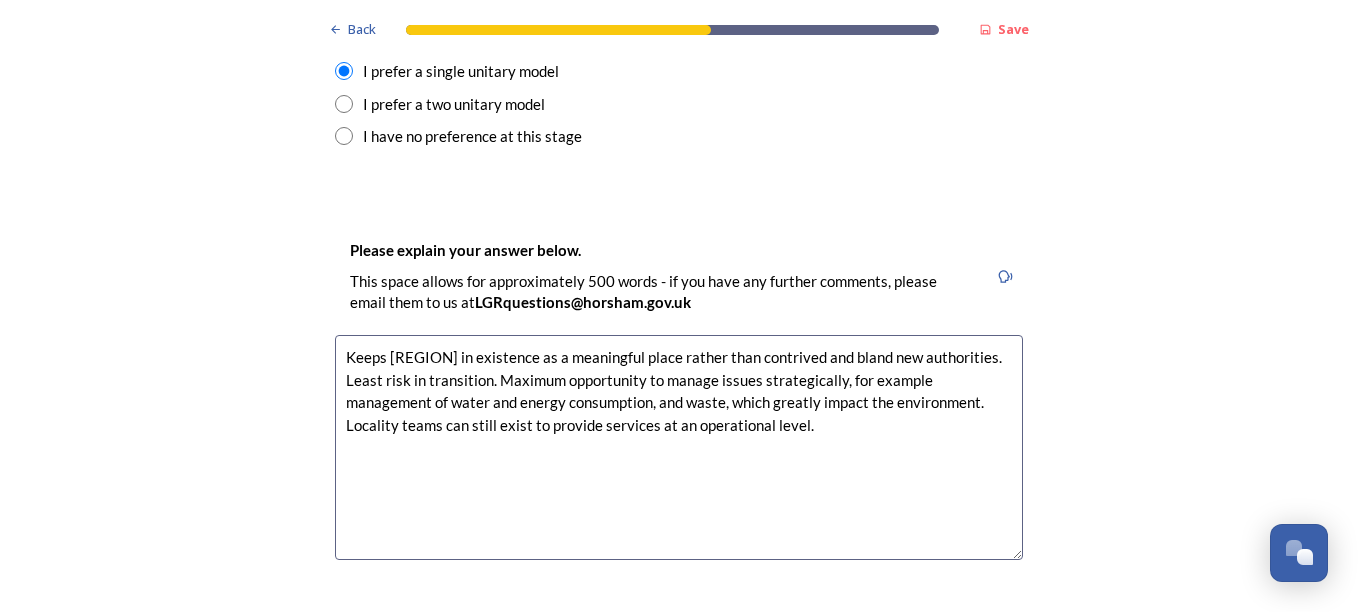 click on "Keeps [REGION] in existence as a meaningful place rather than contrived and bland new authorities. Least risk in transition. Maximum opportunity to manage issues strategically, for example management of water and energy consumption, and waste, which greatly impact the environment. Locality teams can still exist to provide services at an operational level." at bounding box center (679, 447) 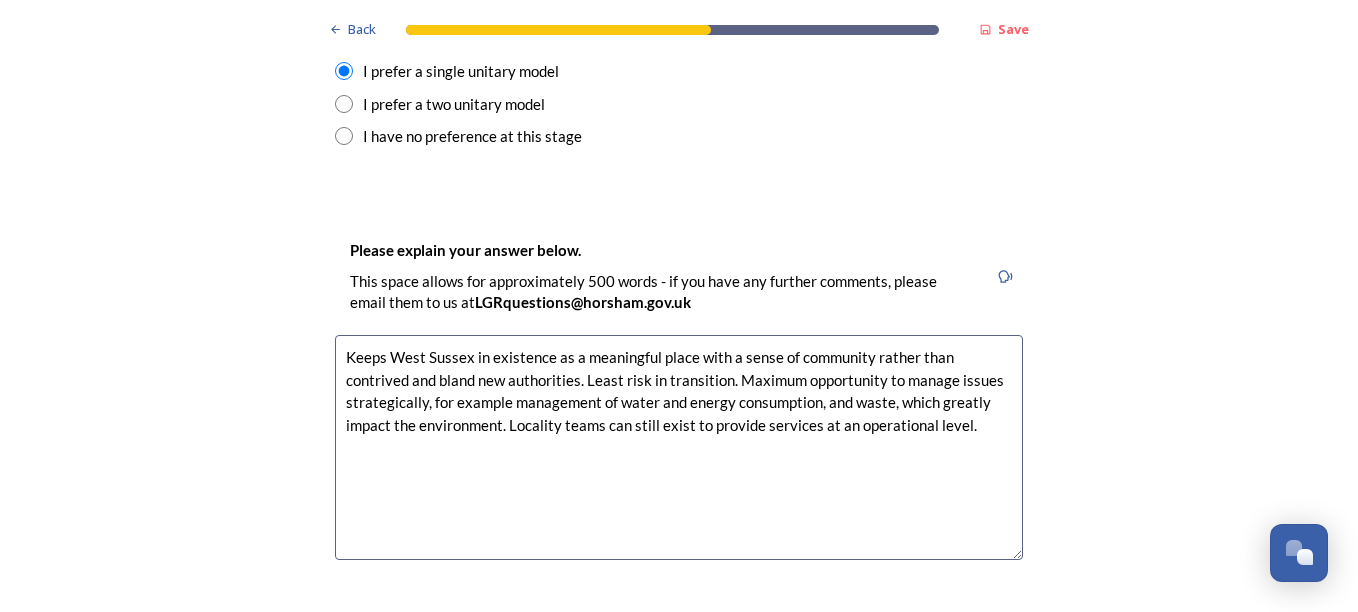 click on "Keeps West Sussex in existence as a meaningful place with a sense of community rather than contrived and bland new authorities. Least risk in transition. Maximum opportunity to manage issues strategically, for example management of water and energy consumption, and waste, which greatly impact the environment. Locality teams can still exist to provide services at an operational level." at bounding box center (679, 447) 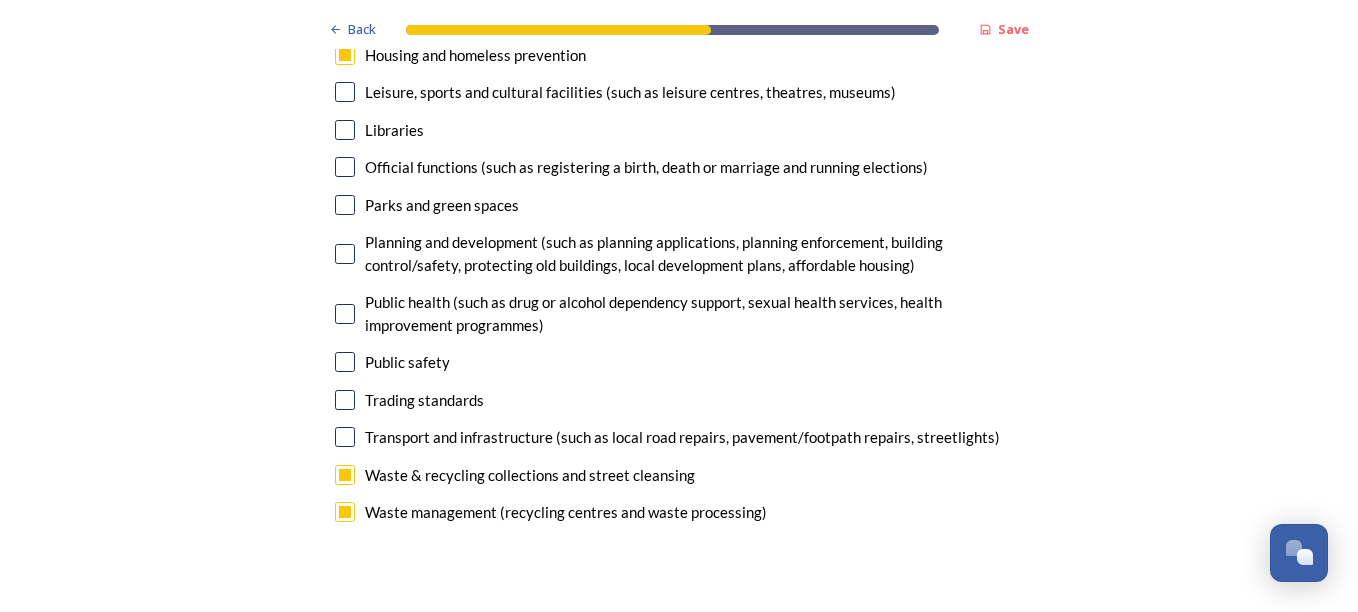 scroll, scrollTop: 4929, scrollLeft: 0, axis: vertical 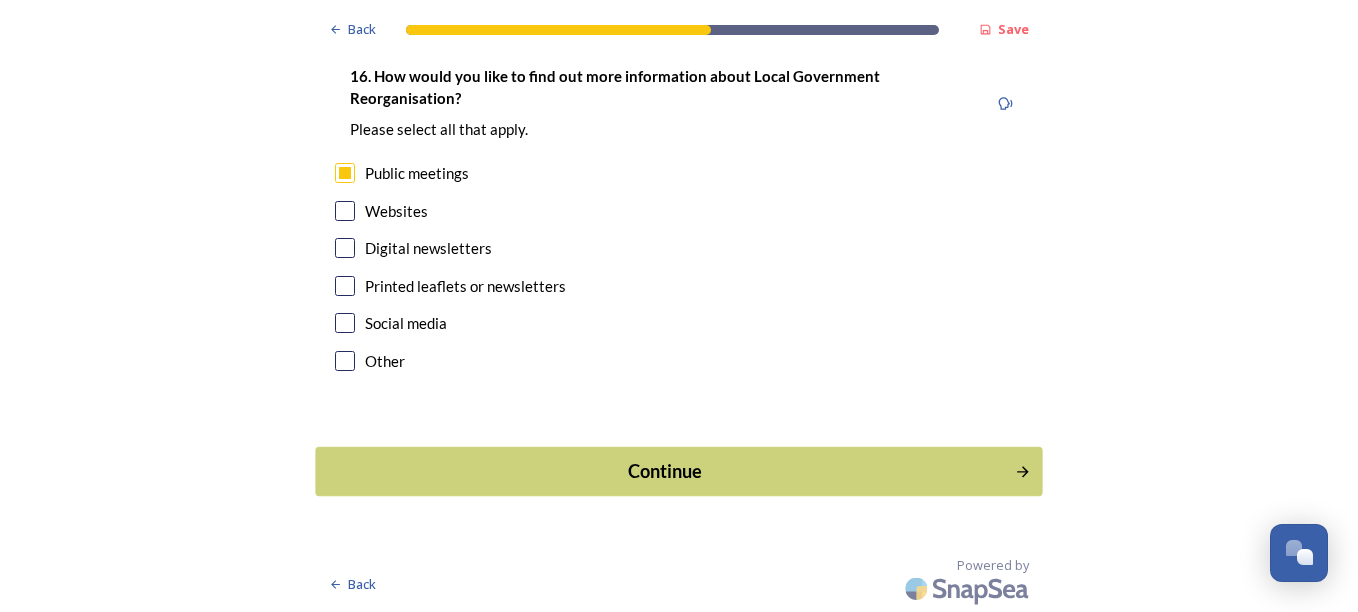 type on "Keeps West Sussex in existence as a meaningful place with a sense of community rather than contrived and bland new authorities. Least risk in transition. Maximum opportunity to manage issues strategically, for example management of water and energy consumption, and waste, which greatly impact the environment. Locality teams can still exist to provide services at an operational level." 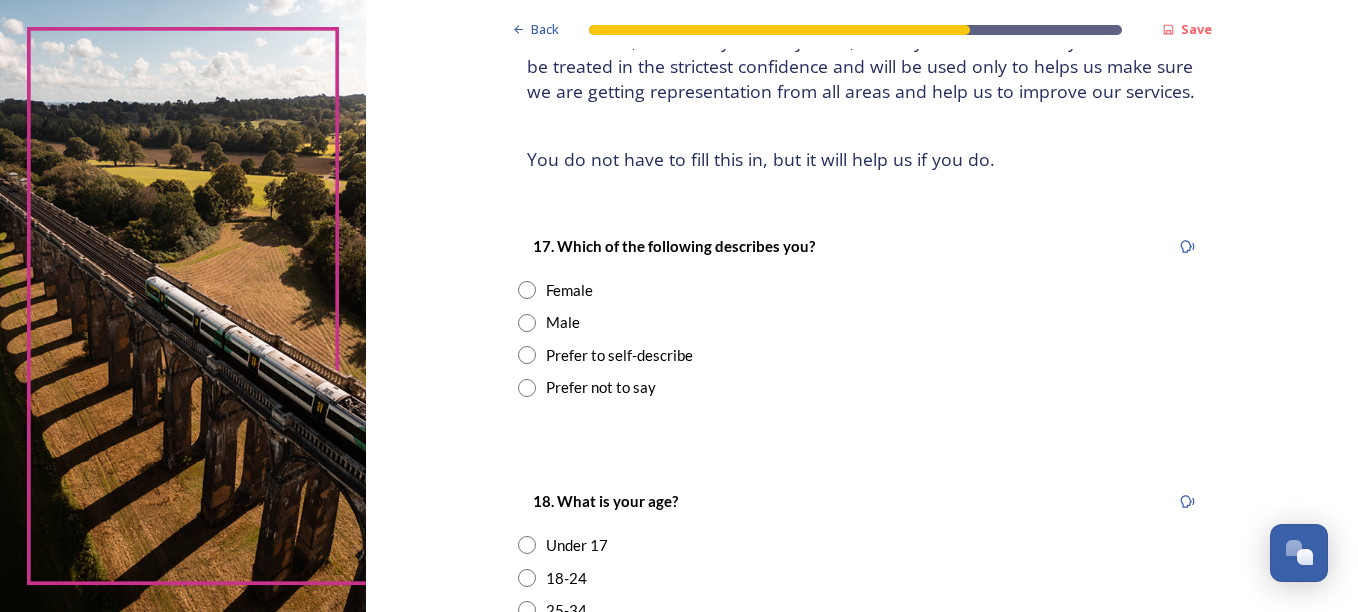 scroll, scrollTop: 200, scrollLeft: 0, axis: vertical 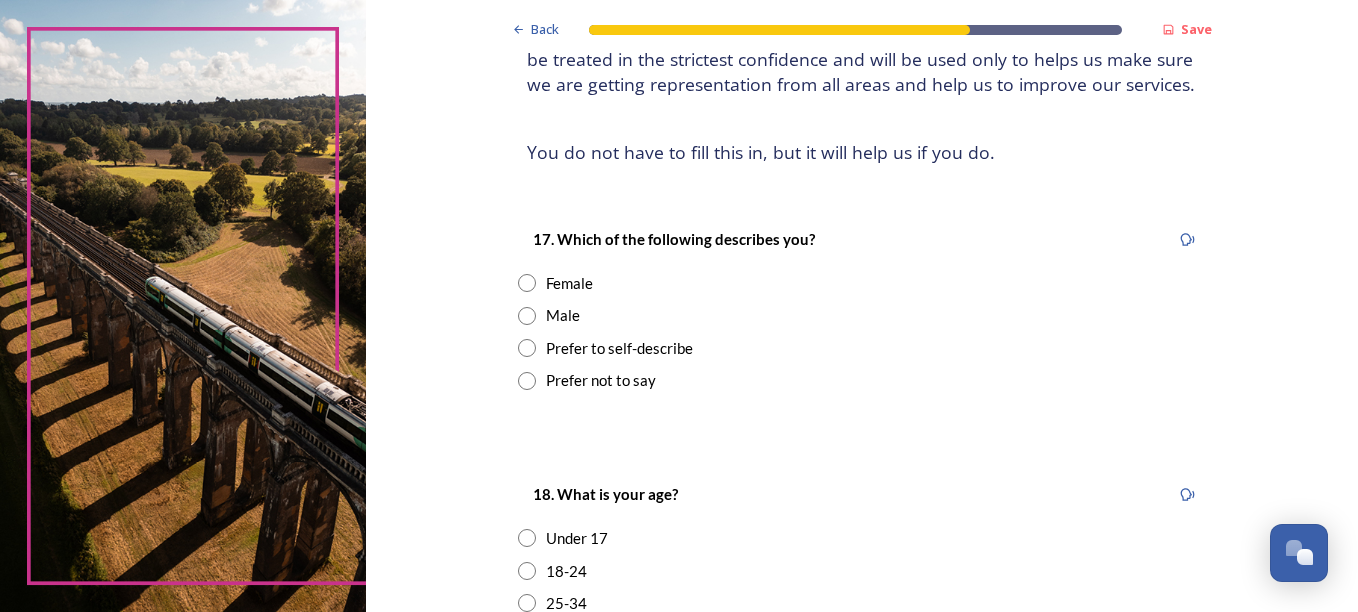click at bounding box center [527, 316] 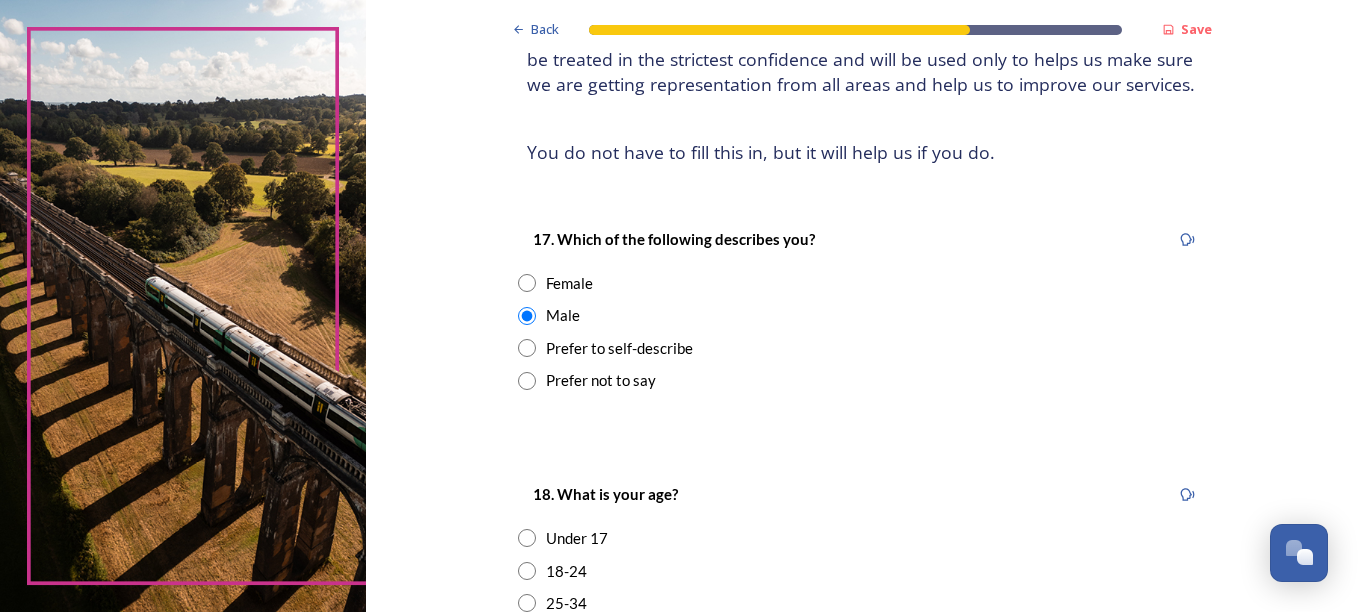 click at bounding box center (527, 381) 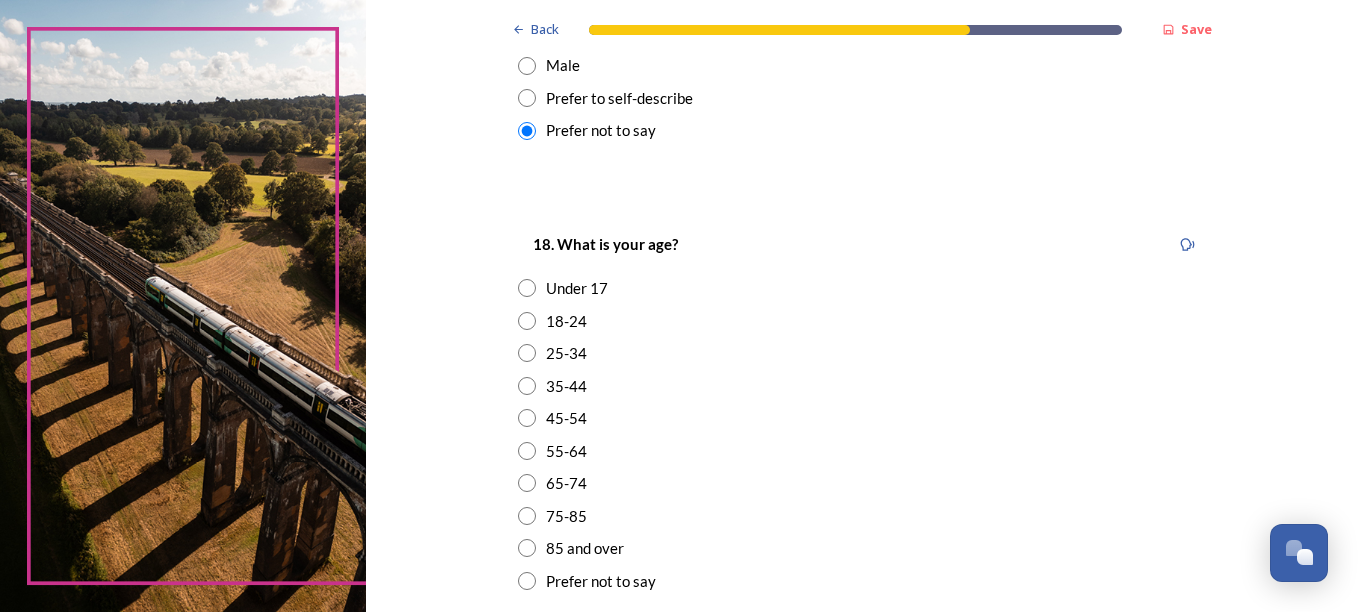 scroll, scrollTop: 500, scrollLeft: 0, axis: vertical 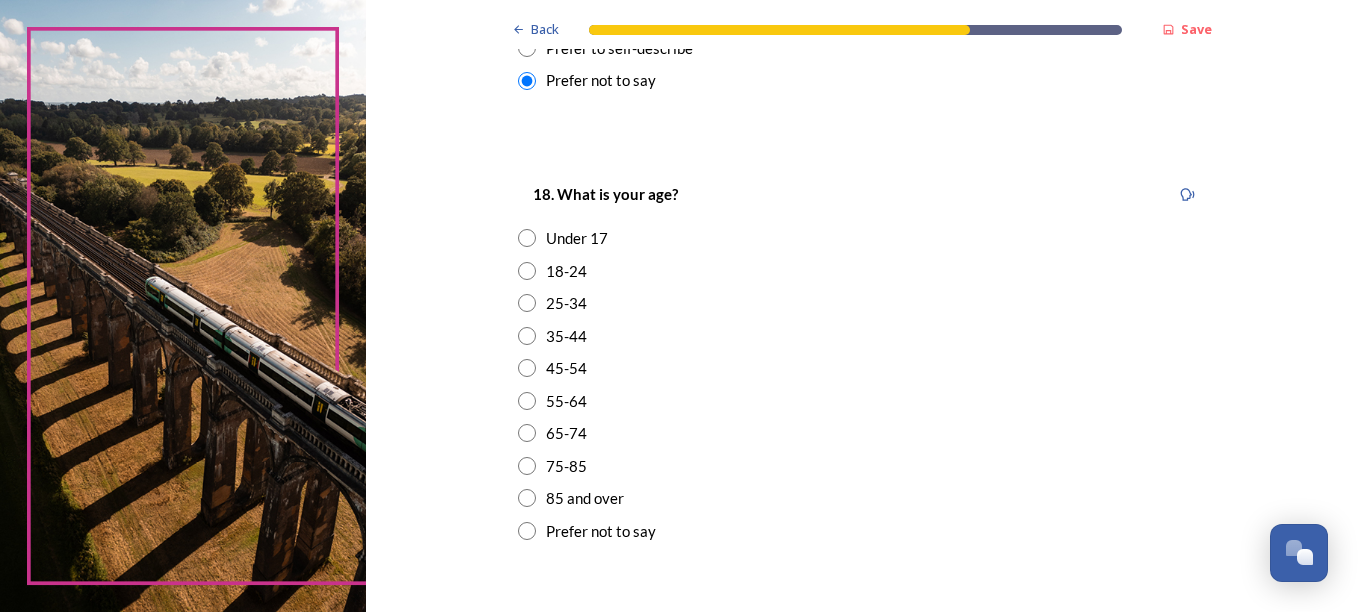 click at bounding box center [527, 531] 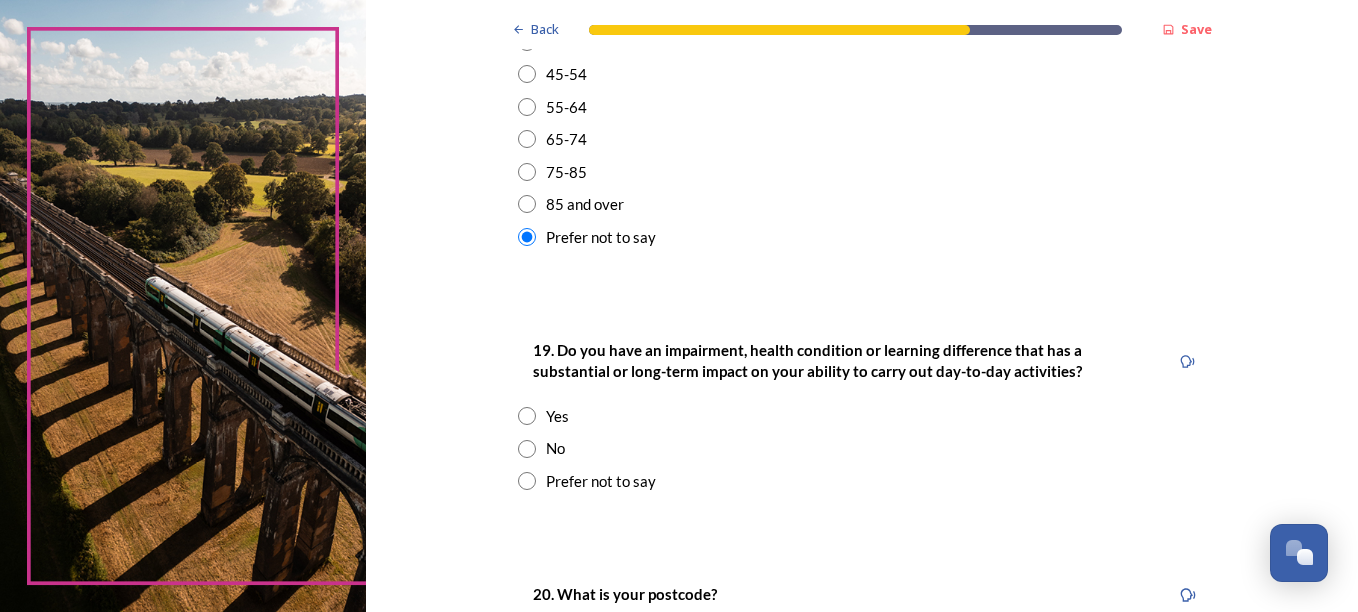 scroll, scrollTop: 800, scrollLeft: 0, axis: vertical 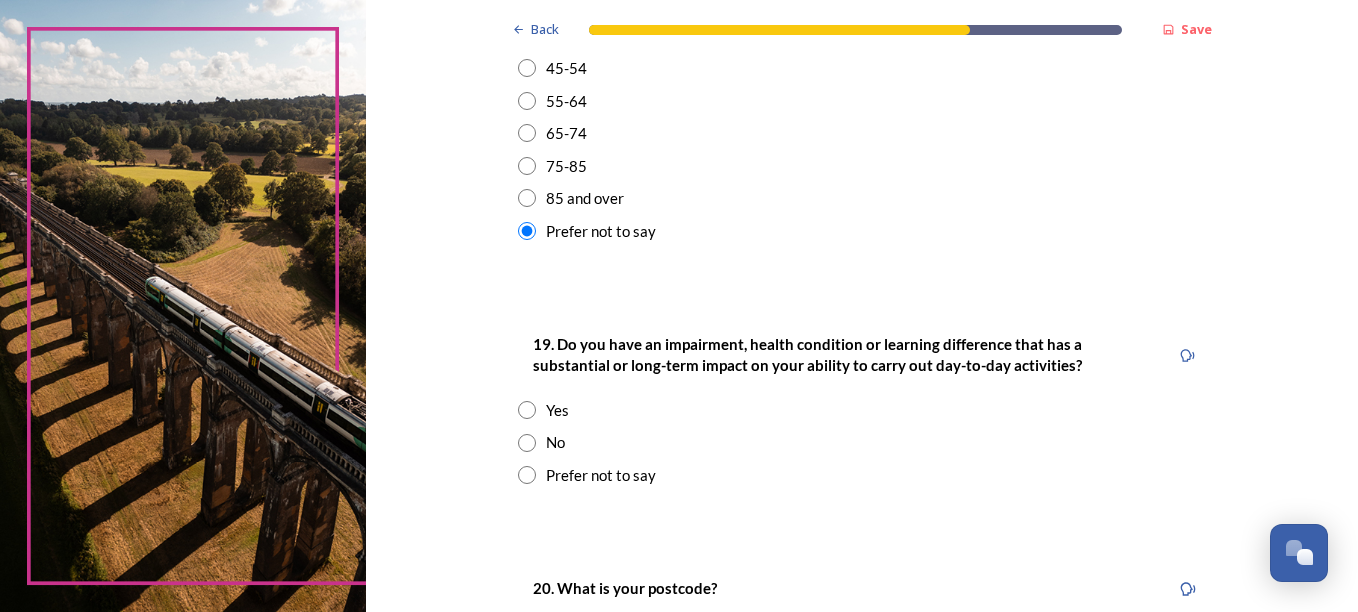 click at bounding box center [527, 475] 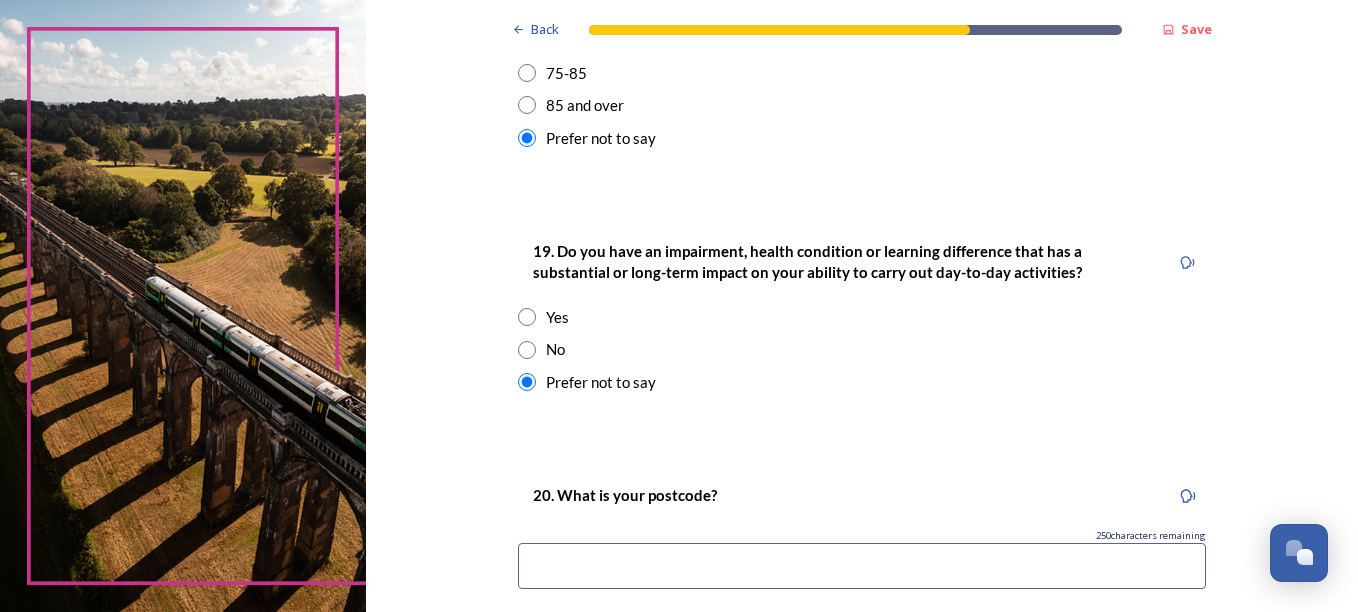 scroll, scrollTop: 1100, scrollLeft: 0, axis: vertical 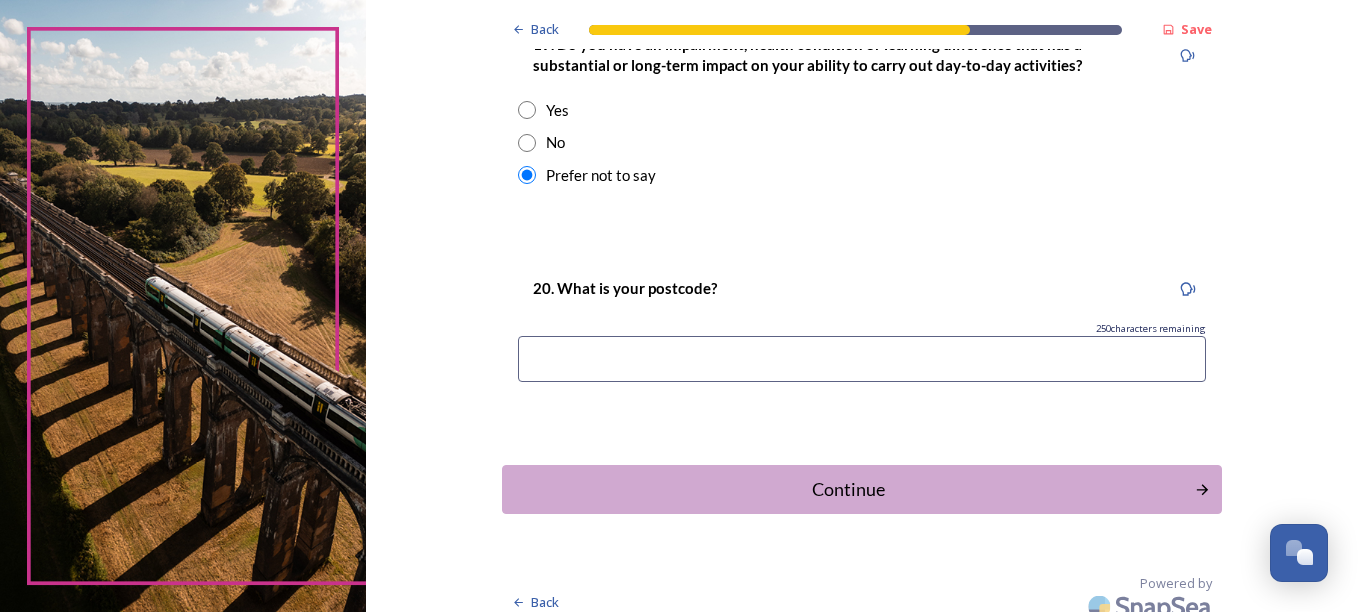 click at bounding box center (862, 359) 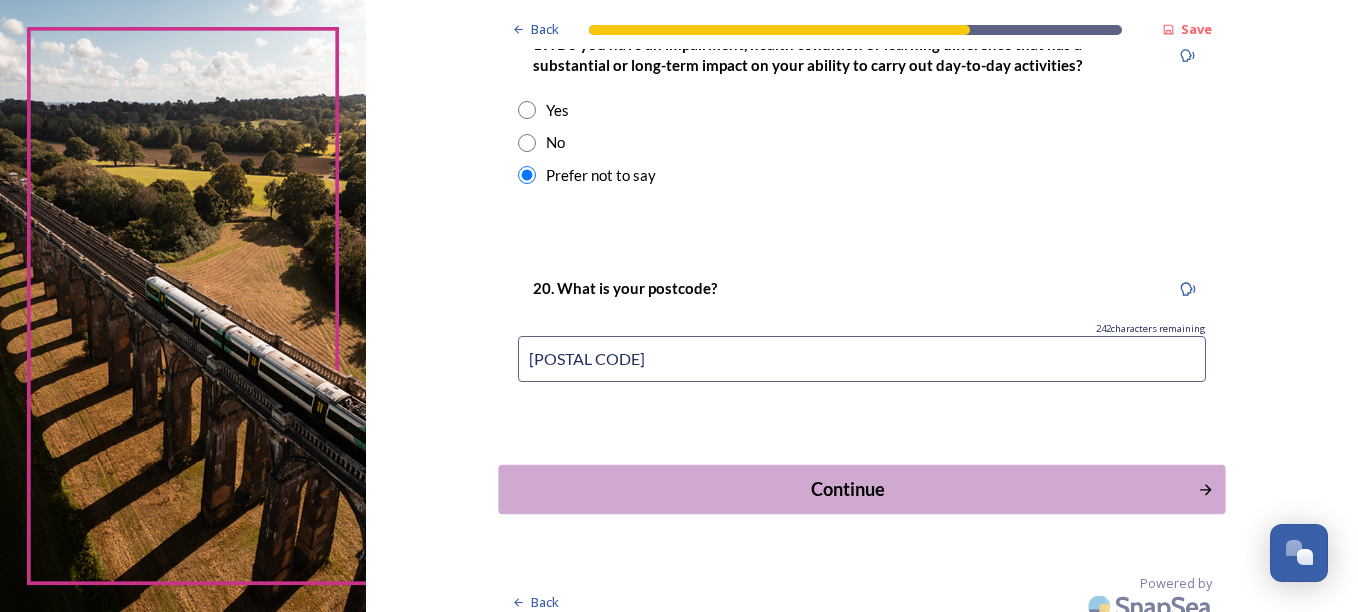 type on "[POSTAL CODE]" 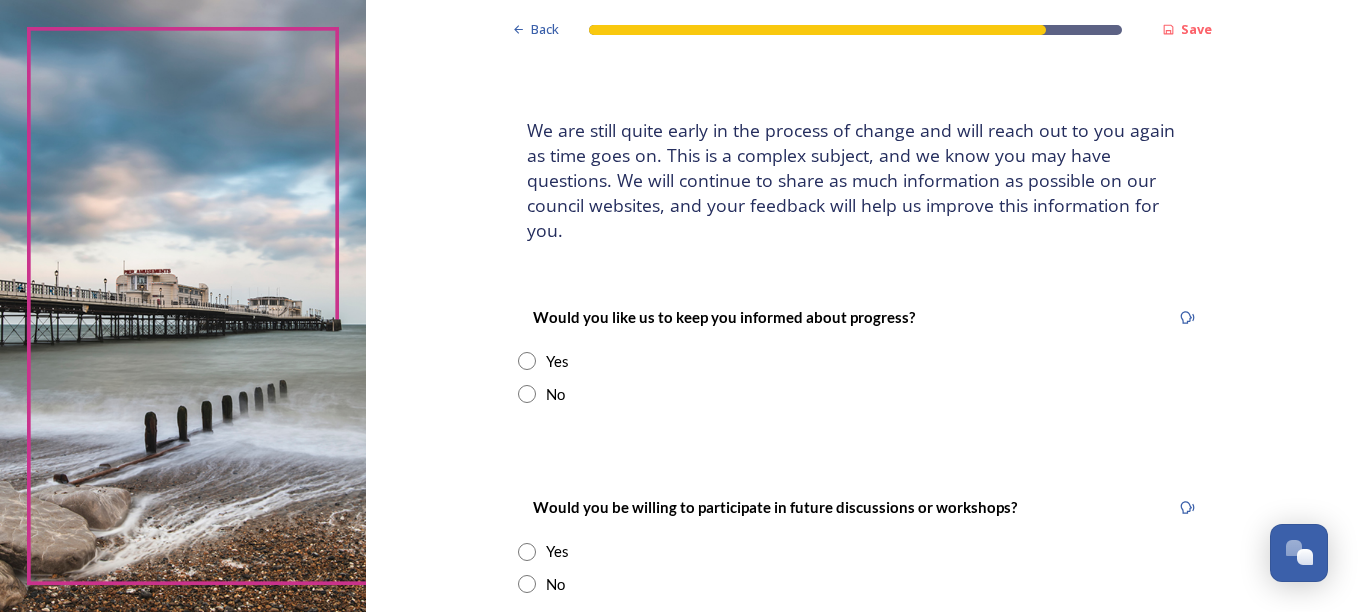 scroll, scrollTop: 200, scrollLeft: 0, axis: vertical 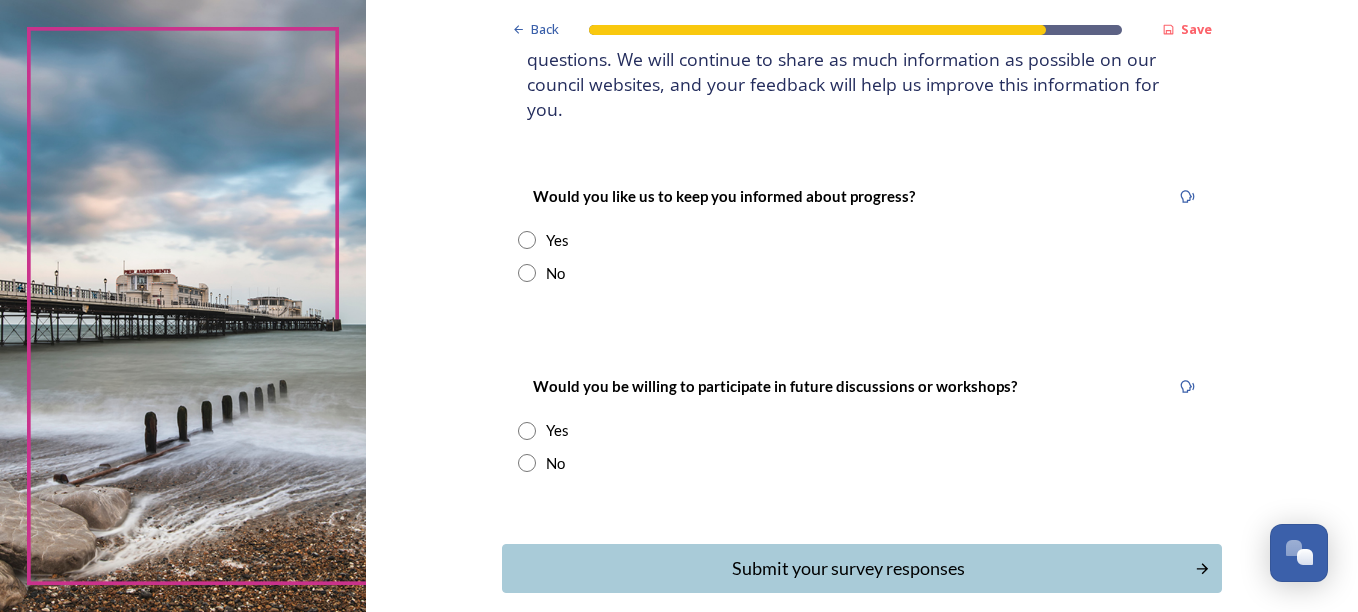 click at bounding box center (527, 273) 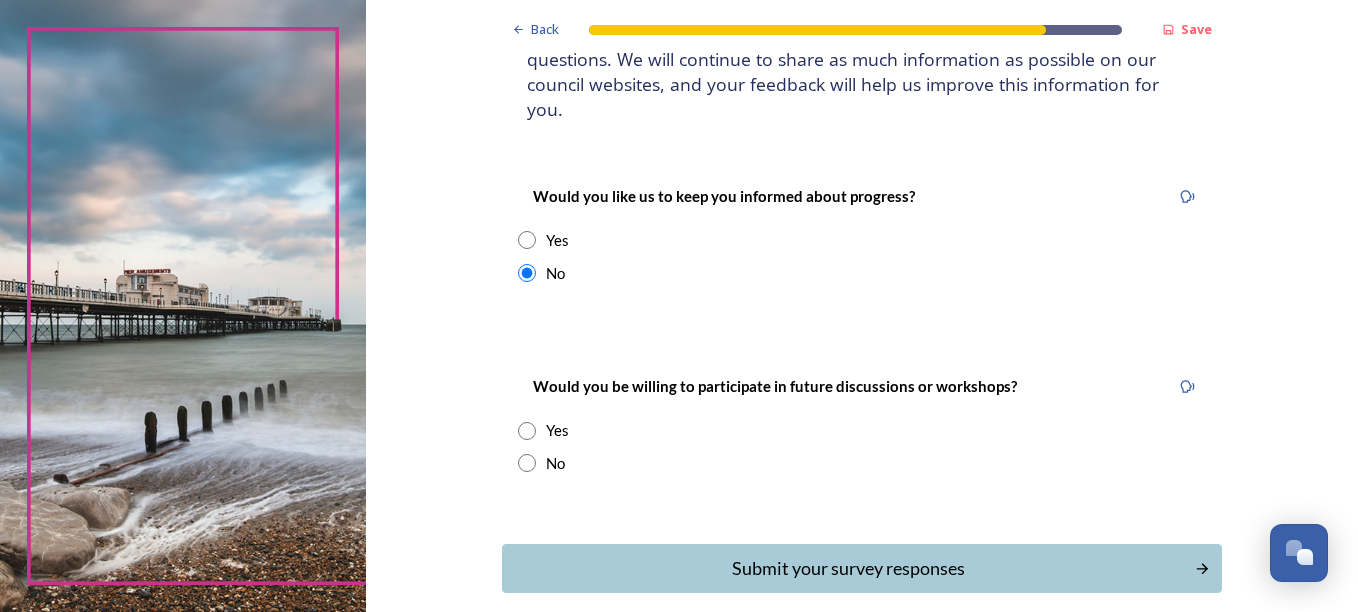 scroll, scrollTop: 272, scrollLeft: 0, axis: vertical 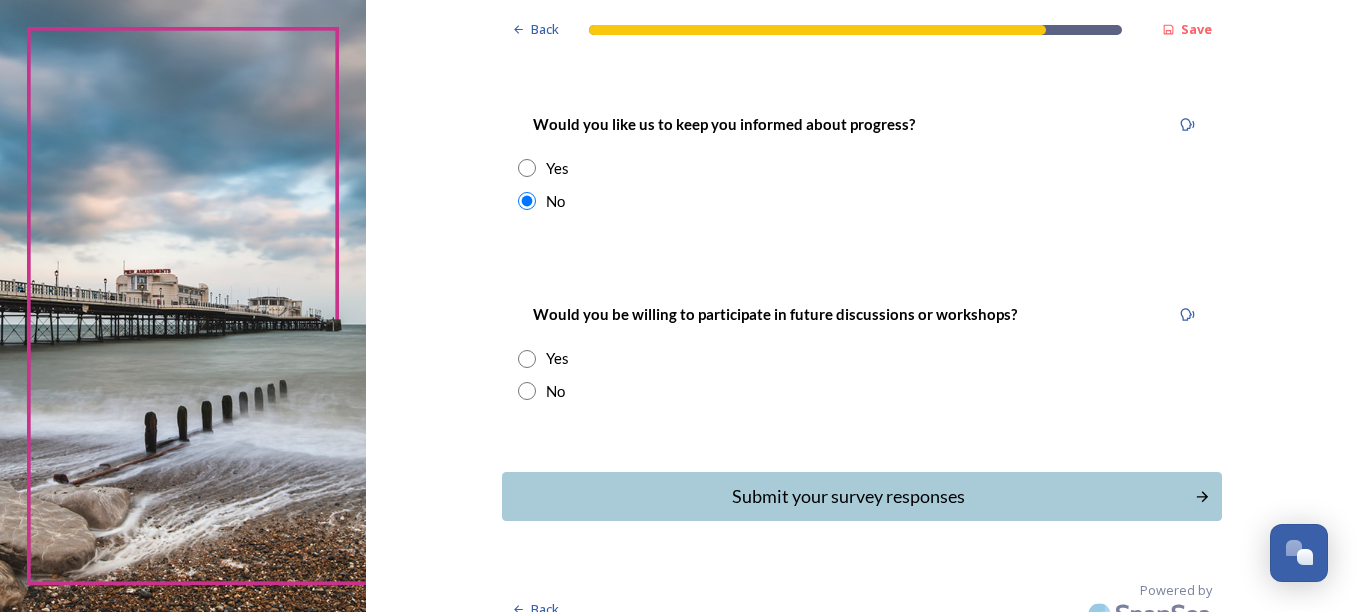 click at bounding box center (527, 359) 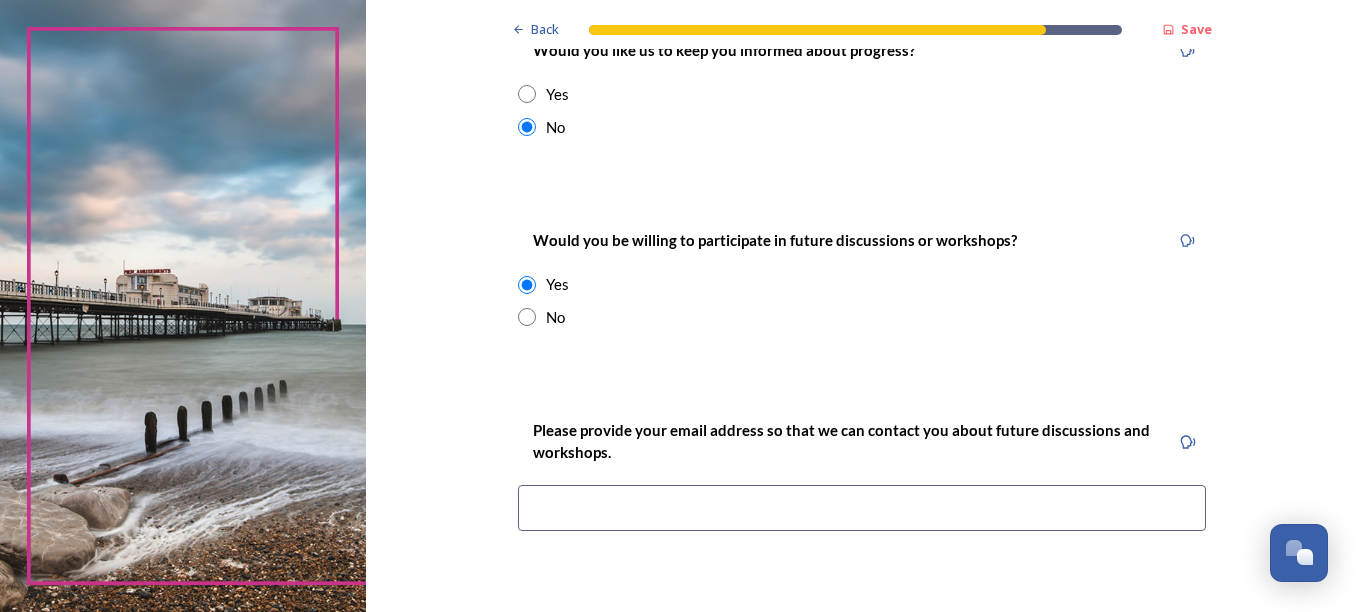 scroll, scrollTop: 472, scrollLeft: 0, axis: vertical 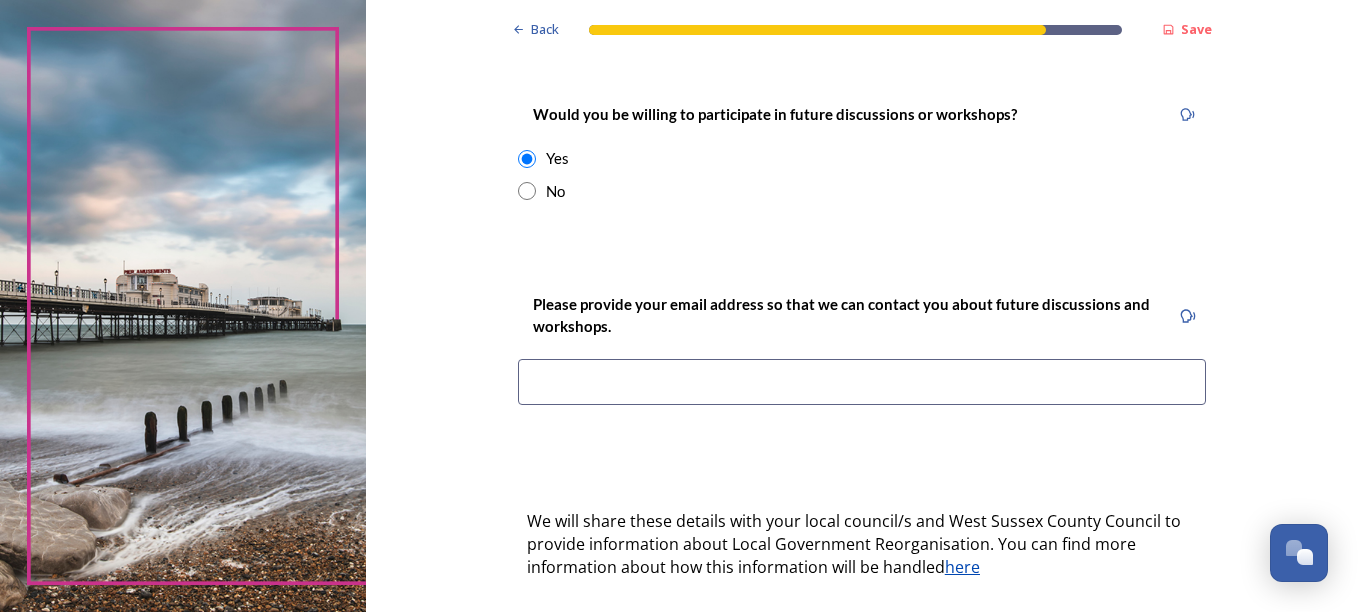 click at bounding box center (862, 382) 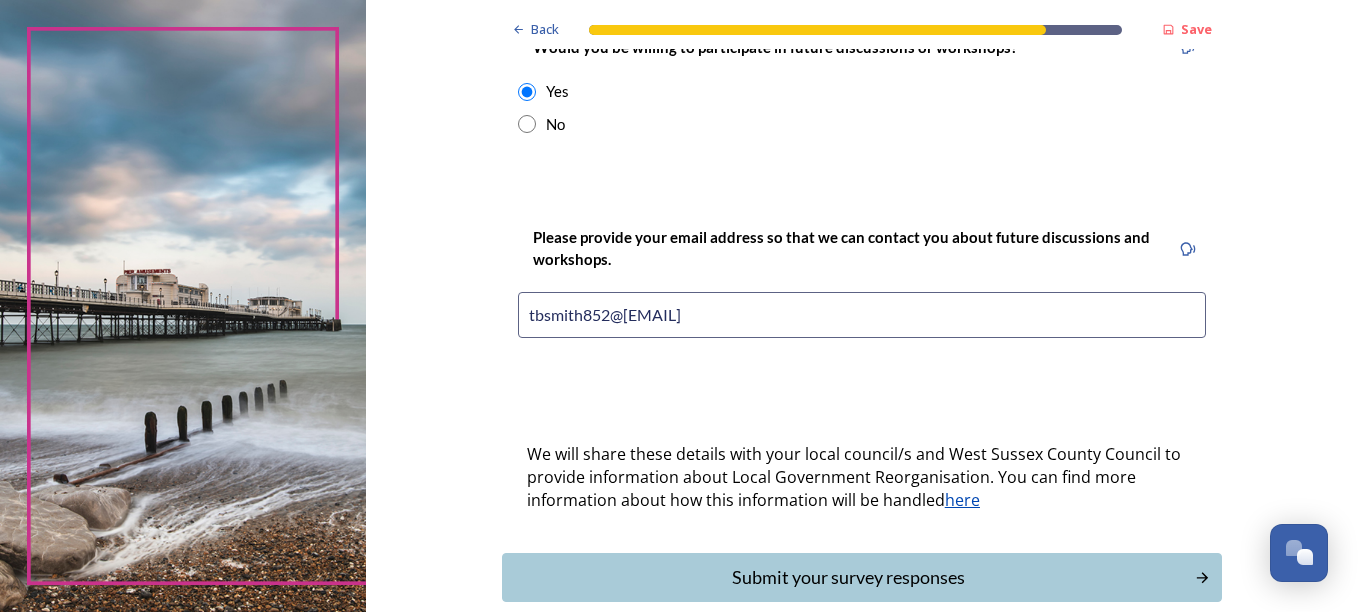 scroll, scrollTop: 620, scrollLeft: 0, axis: vertical 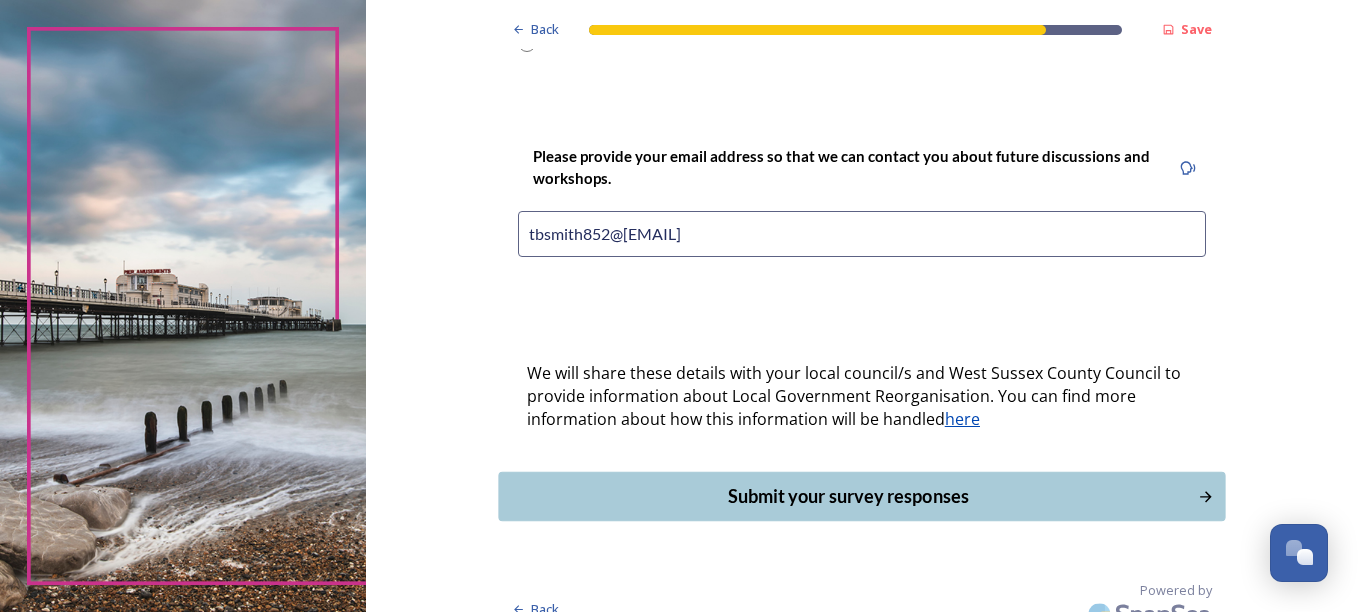 type on "tbsmith852@[EMAIL]" 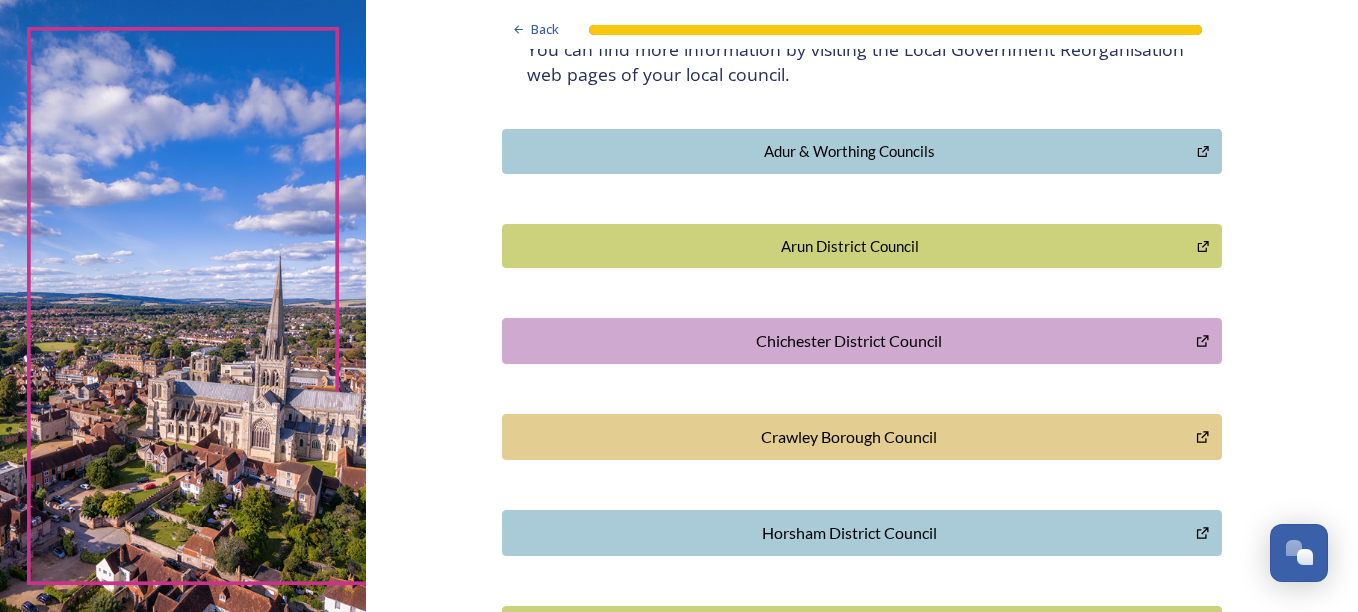 scroll, scrollTop: 500, scrollLeft: 0, axis: vertical 